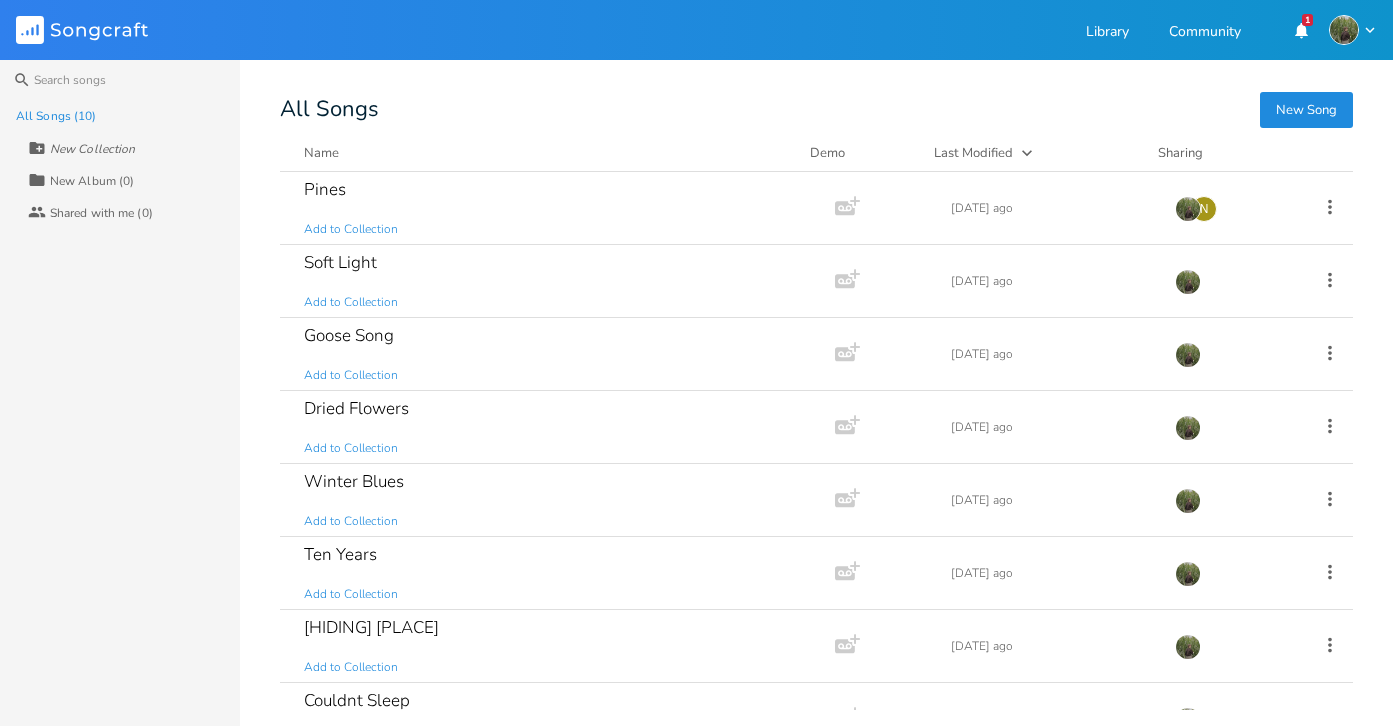 scroll, scrollTop: 0, scrollLeft: 0, axis: both 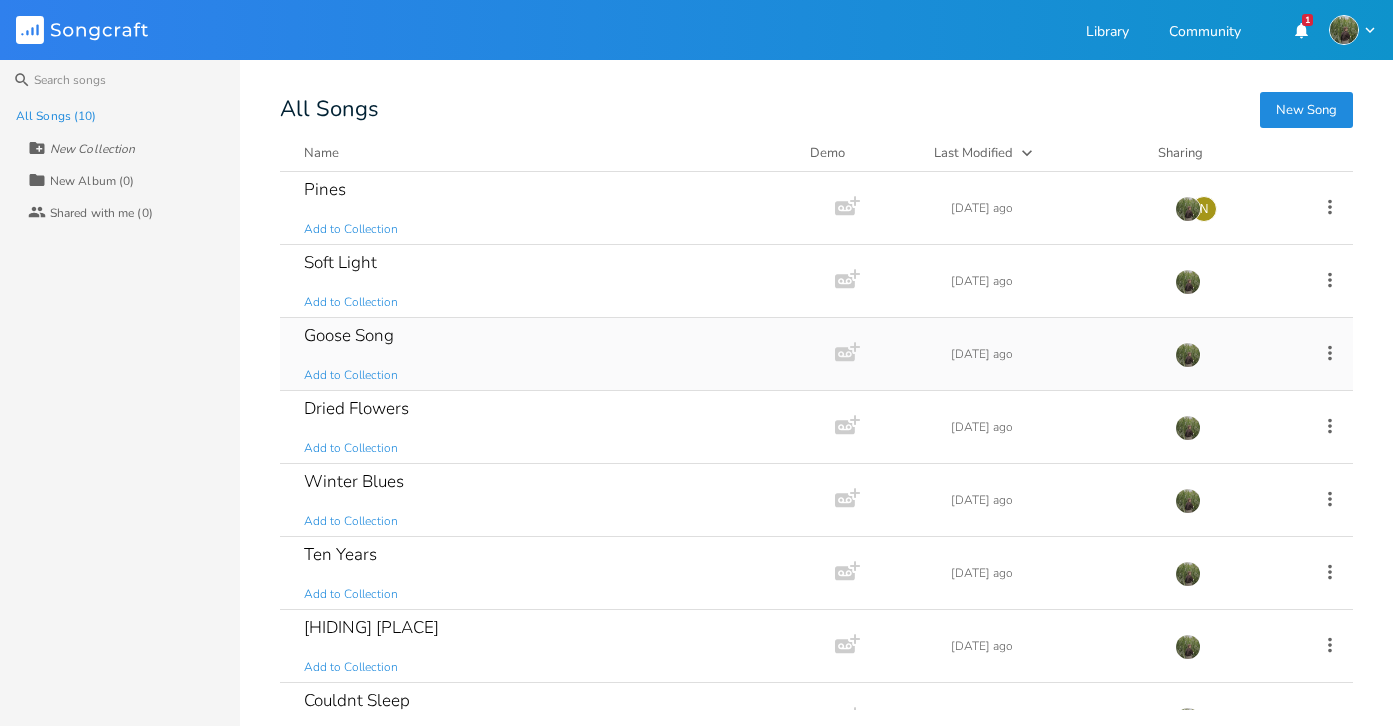 click on "Goose Song Add to Collection" at bounding box center (553, 354) 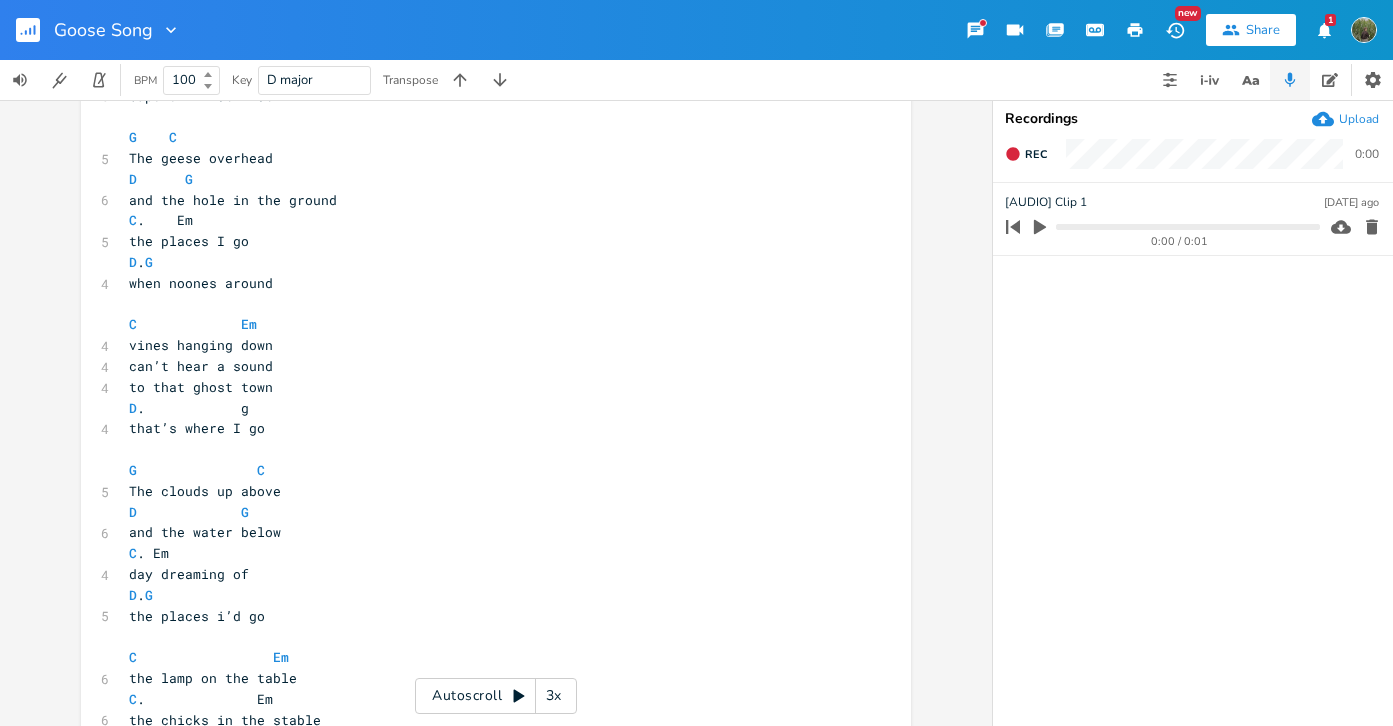 scroll, scrollTop: 0, scrollLeft: 0, axis: both 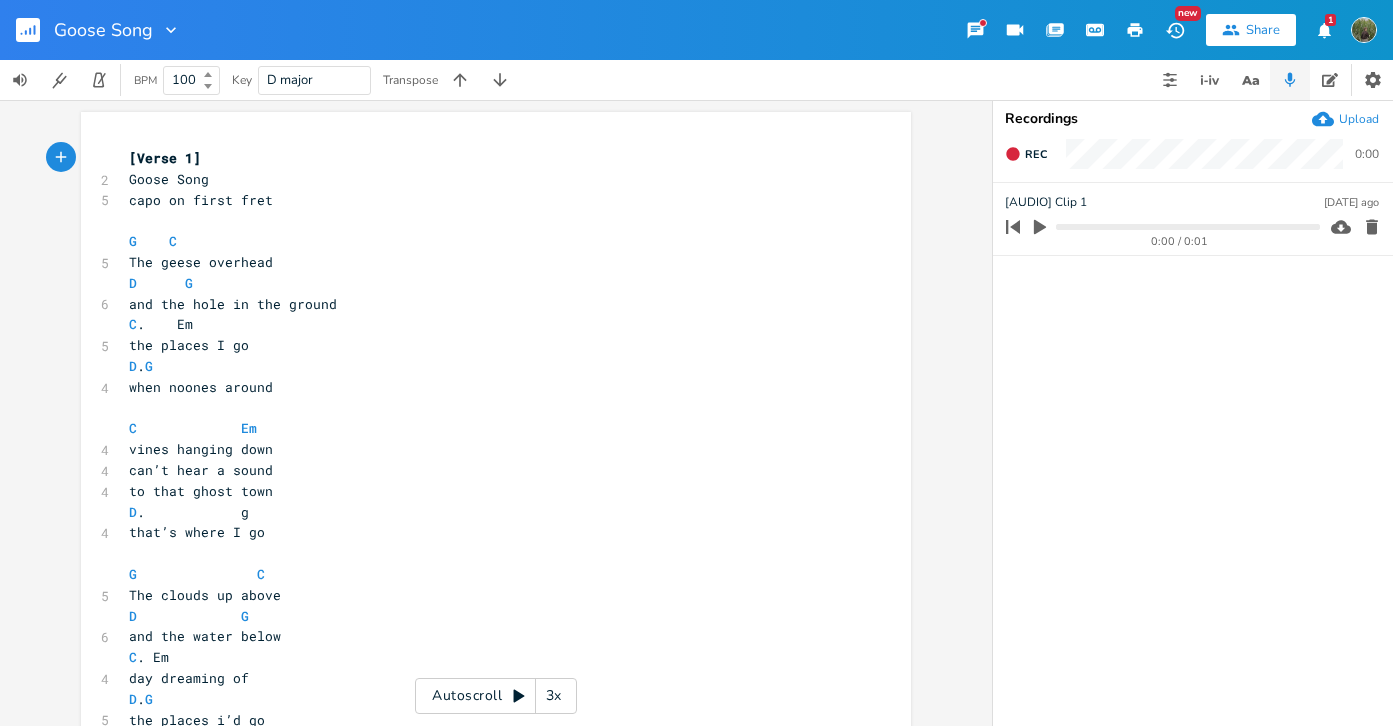 click 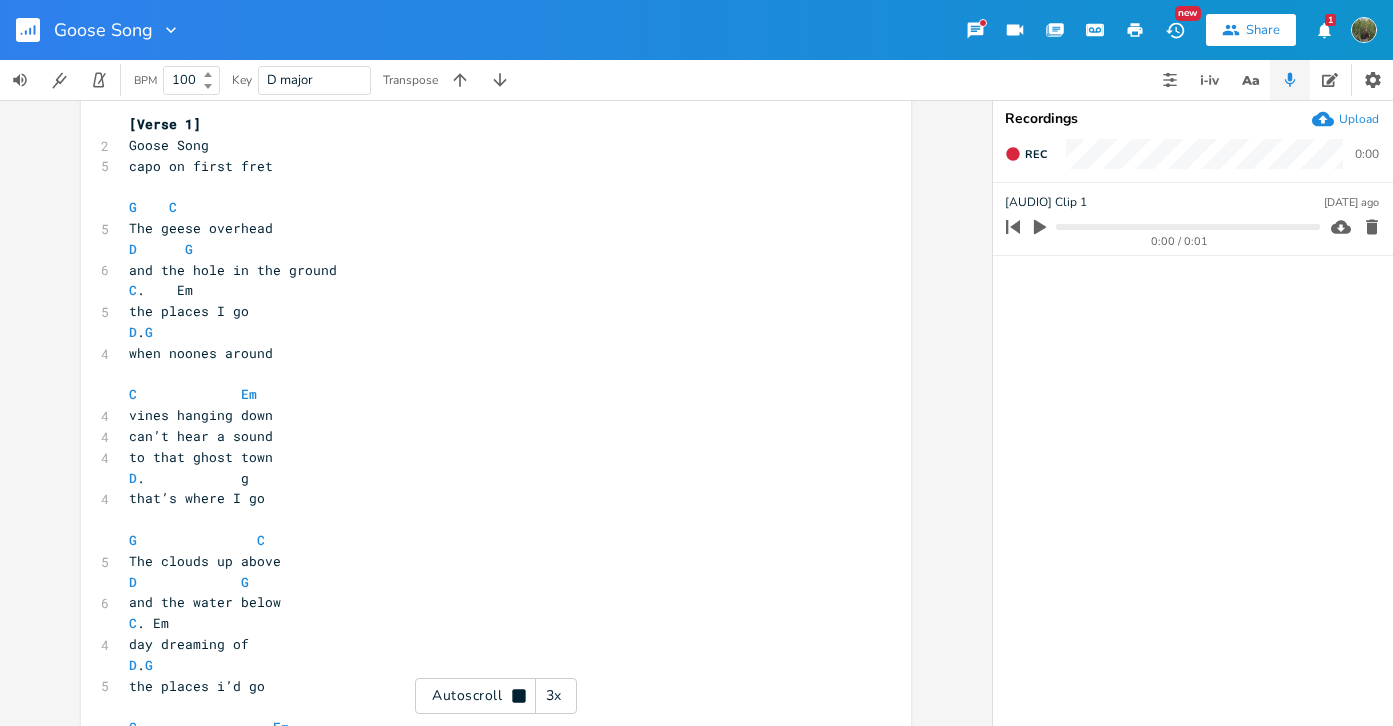 scroll, scrollTop: 0, scrollLeft: 0, axis: both 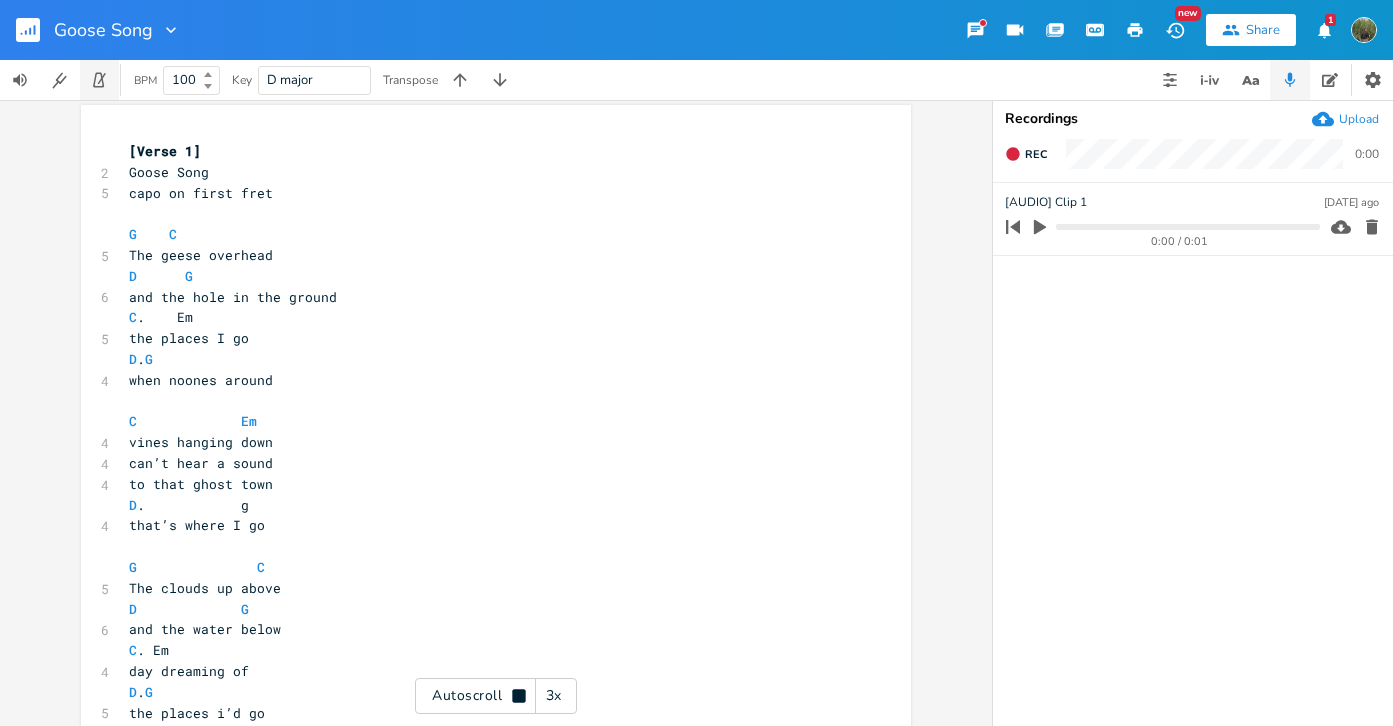 click at bounding box center [100, 80] 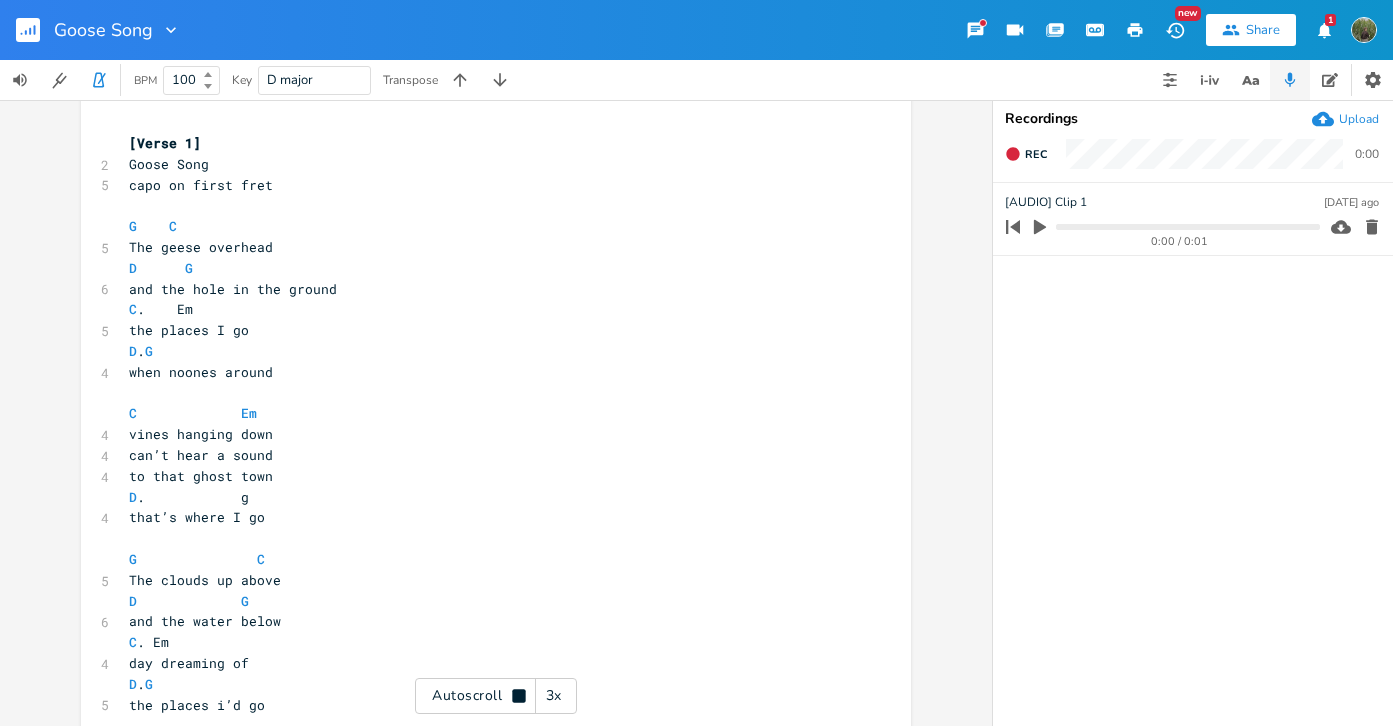 scroll, scrollTop: 0, scrollLeft: 0, axis: both 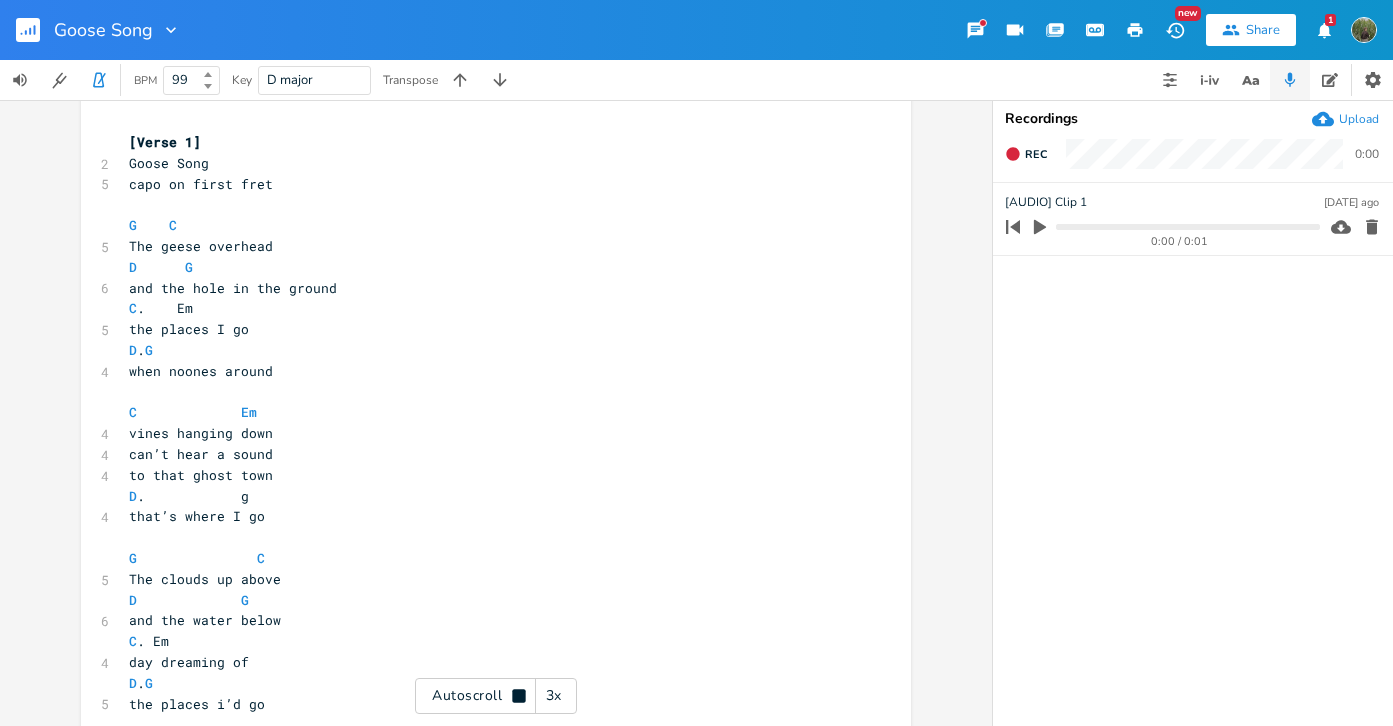click at bounding box center [206, 86] 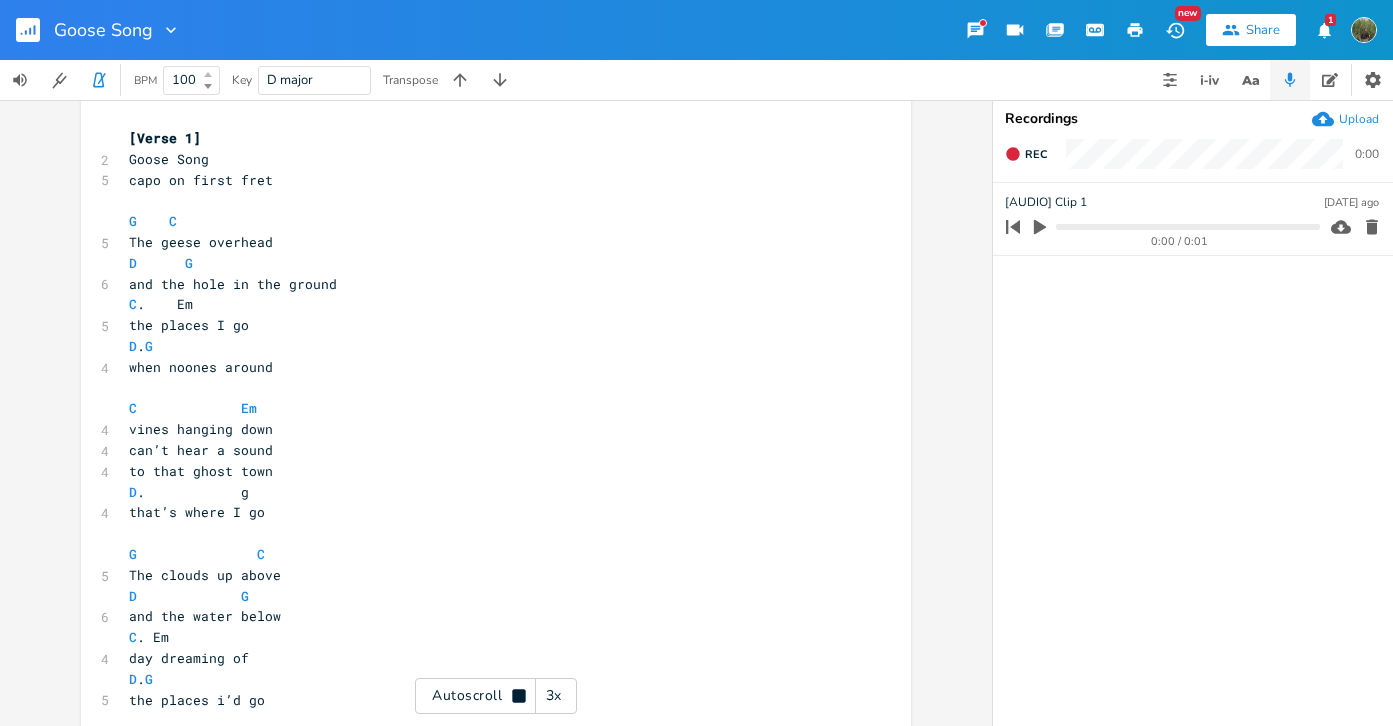 click at bounding box center [208, 74] 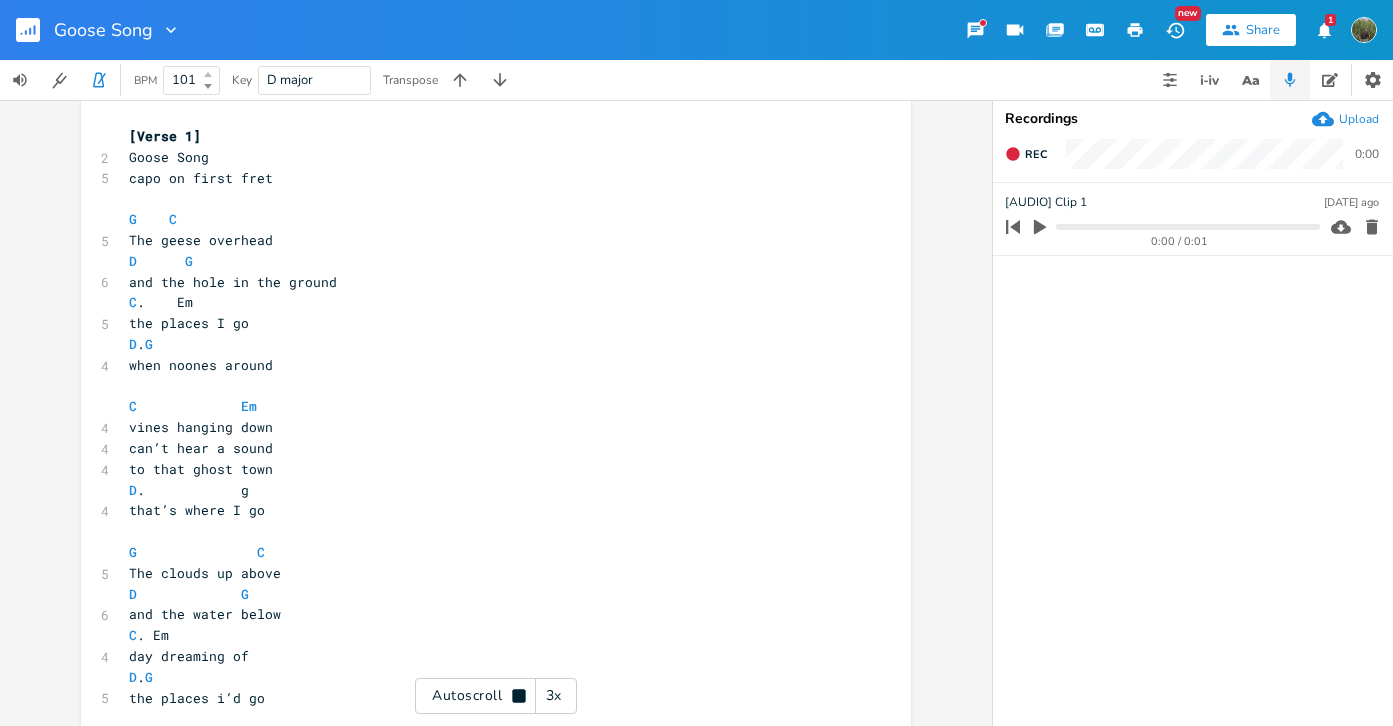 click at bounding box center [208, 74] 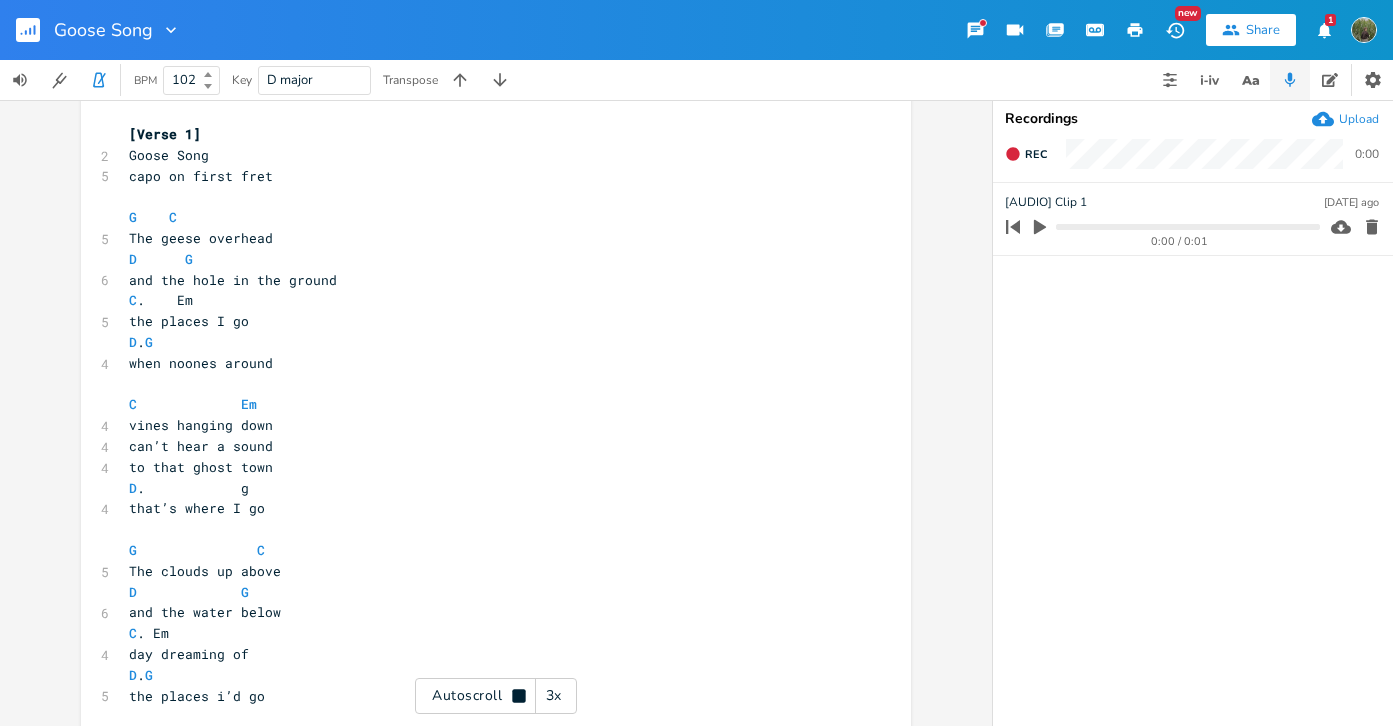 click at bounding box center (208, 74) 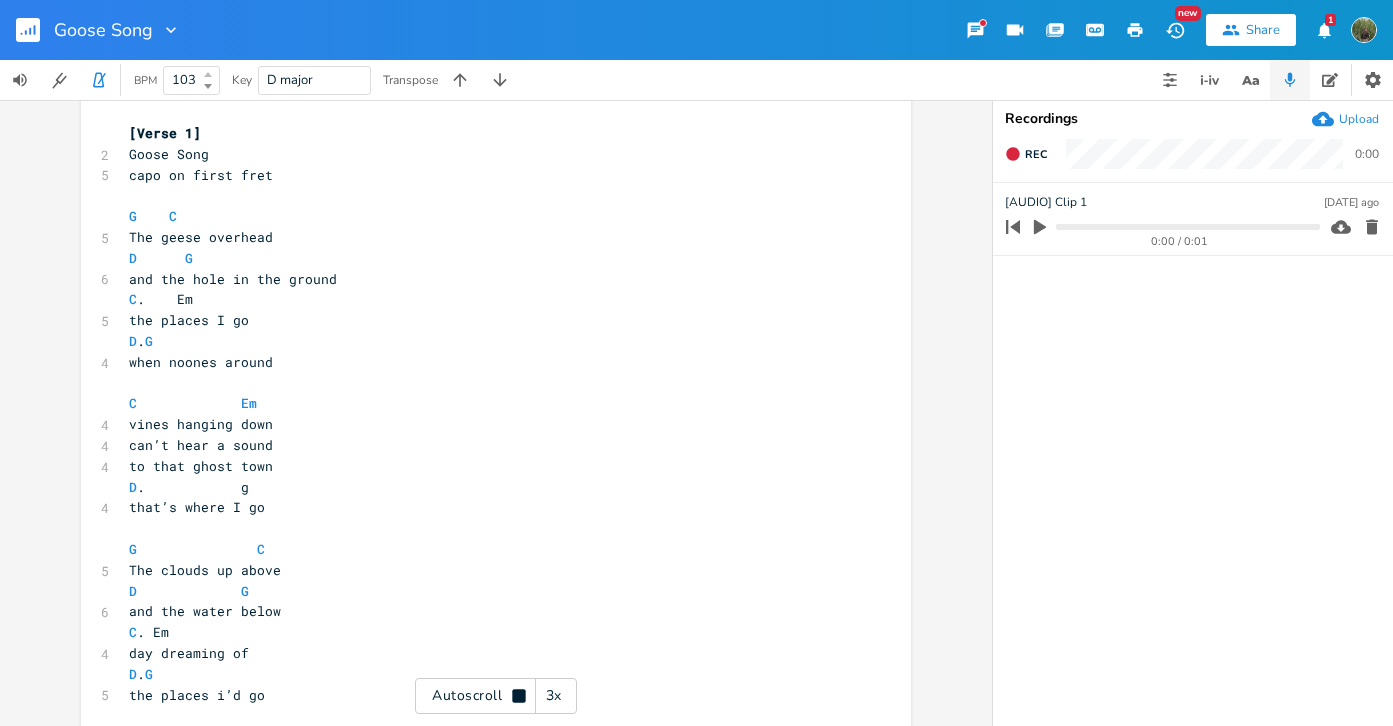 click at bounding box center (208, 74) 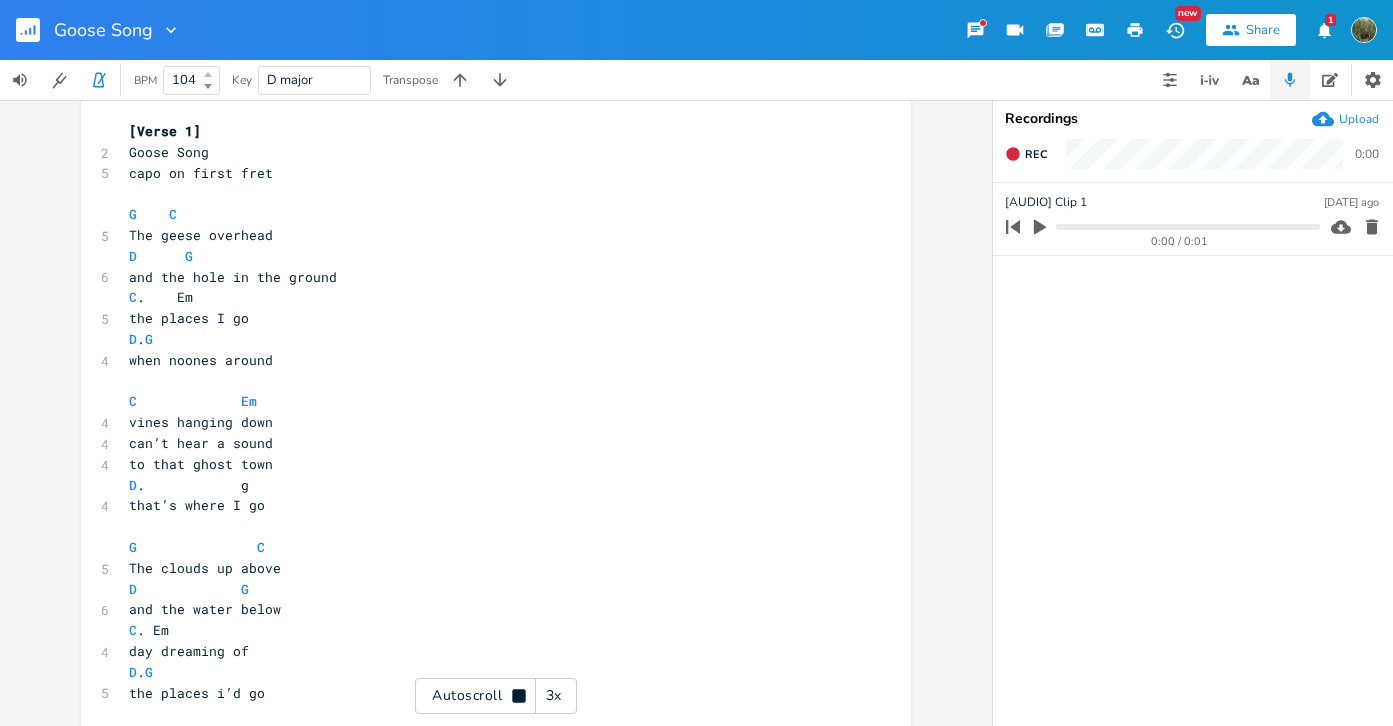 click at bounding box center (208, 74) 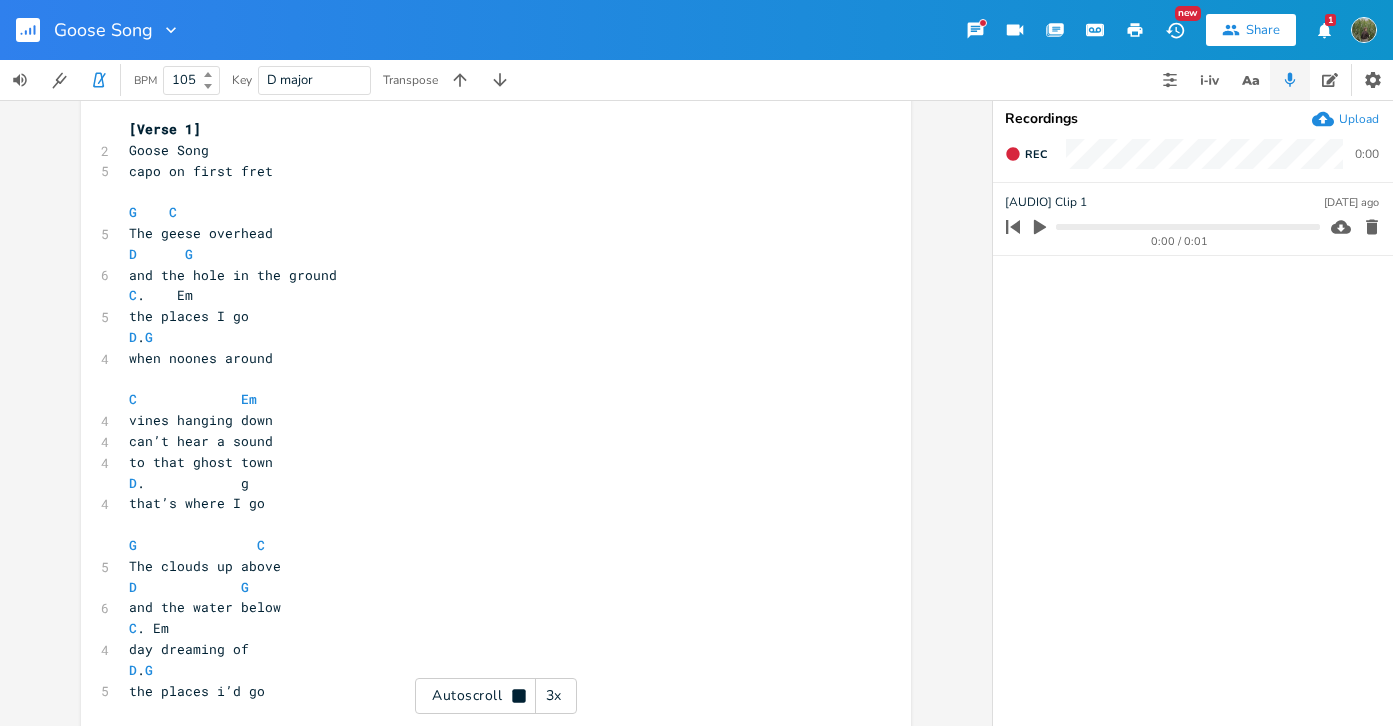 click at bounding box center [208, 74] 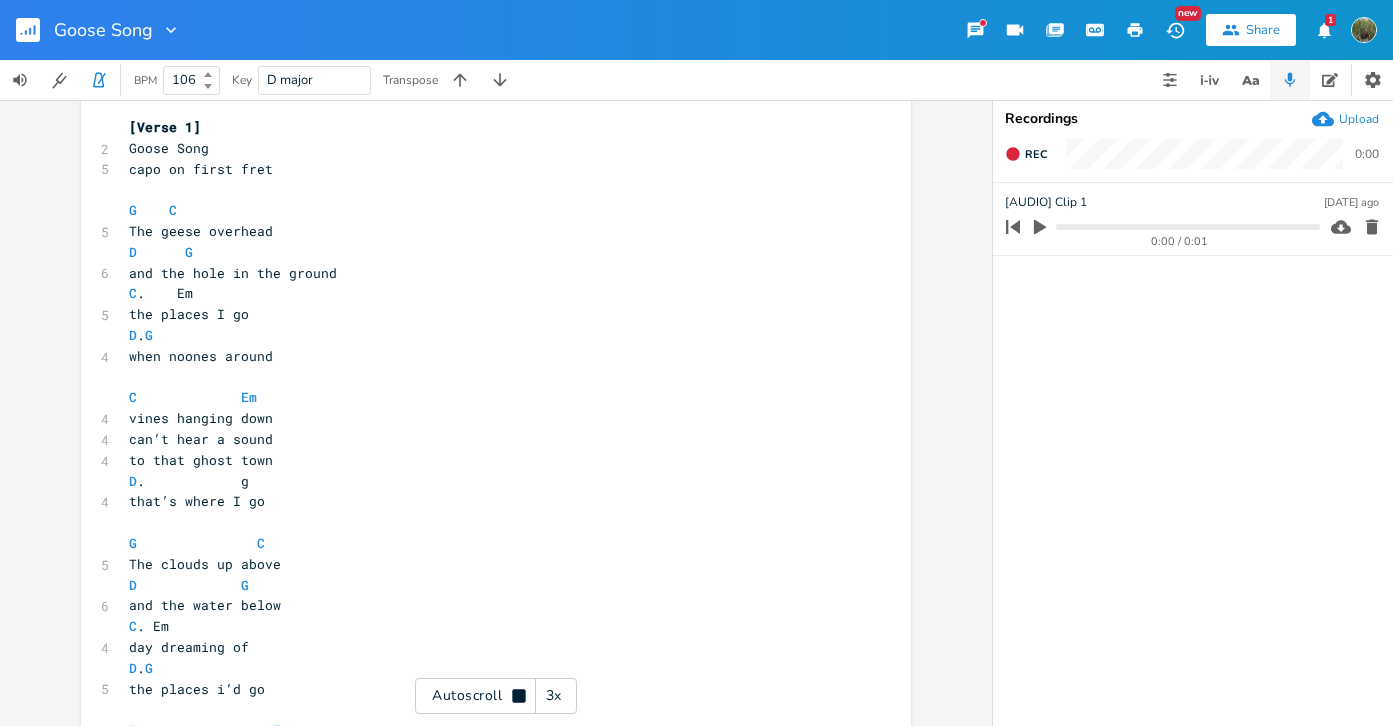 click at bounding box center [208, 74] 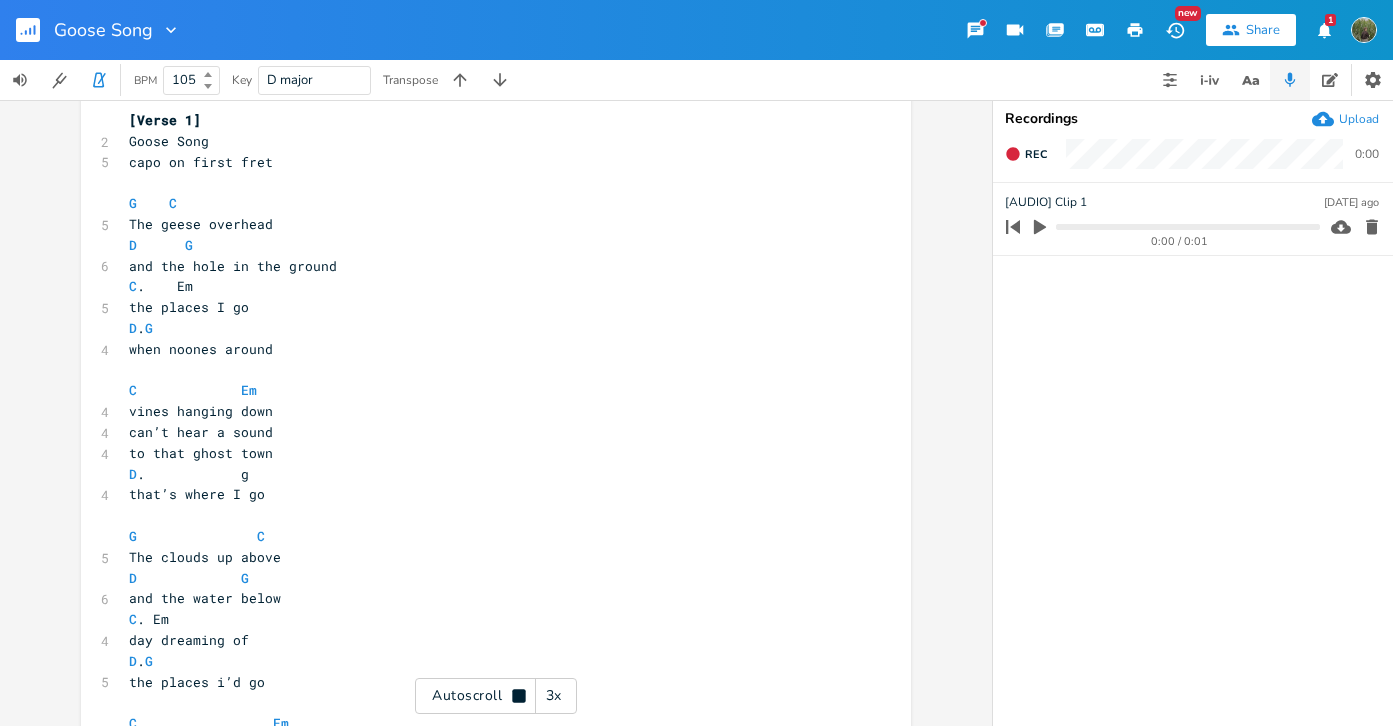 click at bounding box center (208, 86) 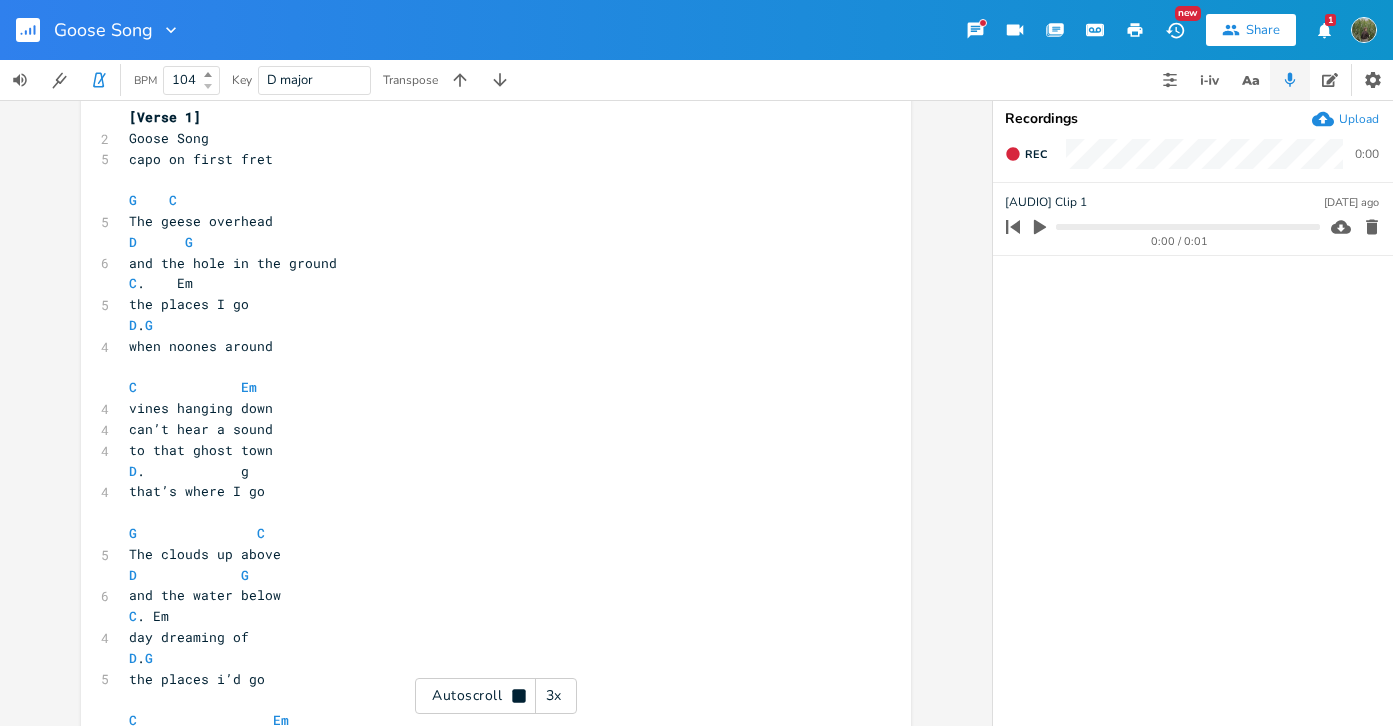 click at bounding box center (208, 86) 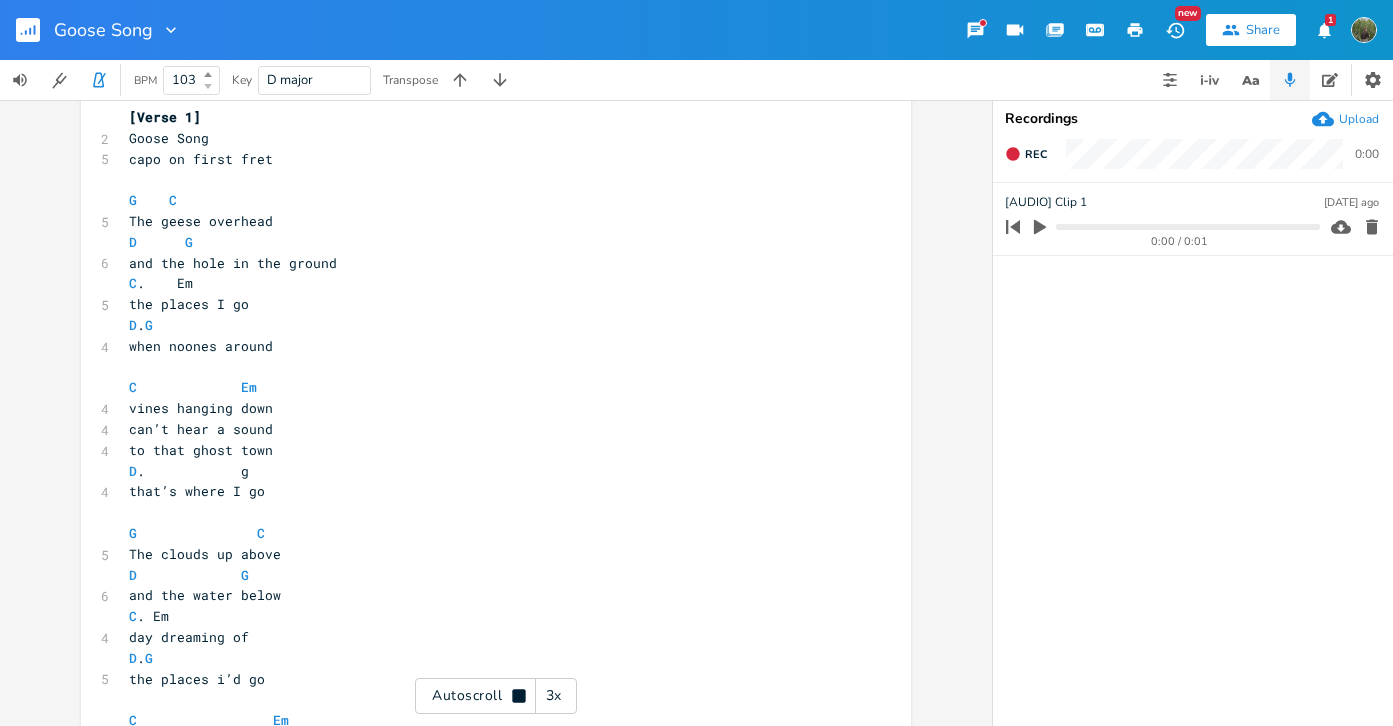 click at bounding box center [208, 86] 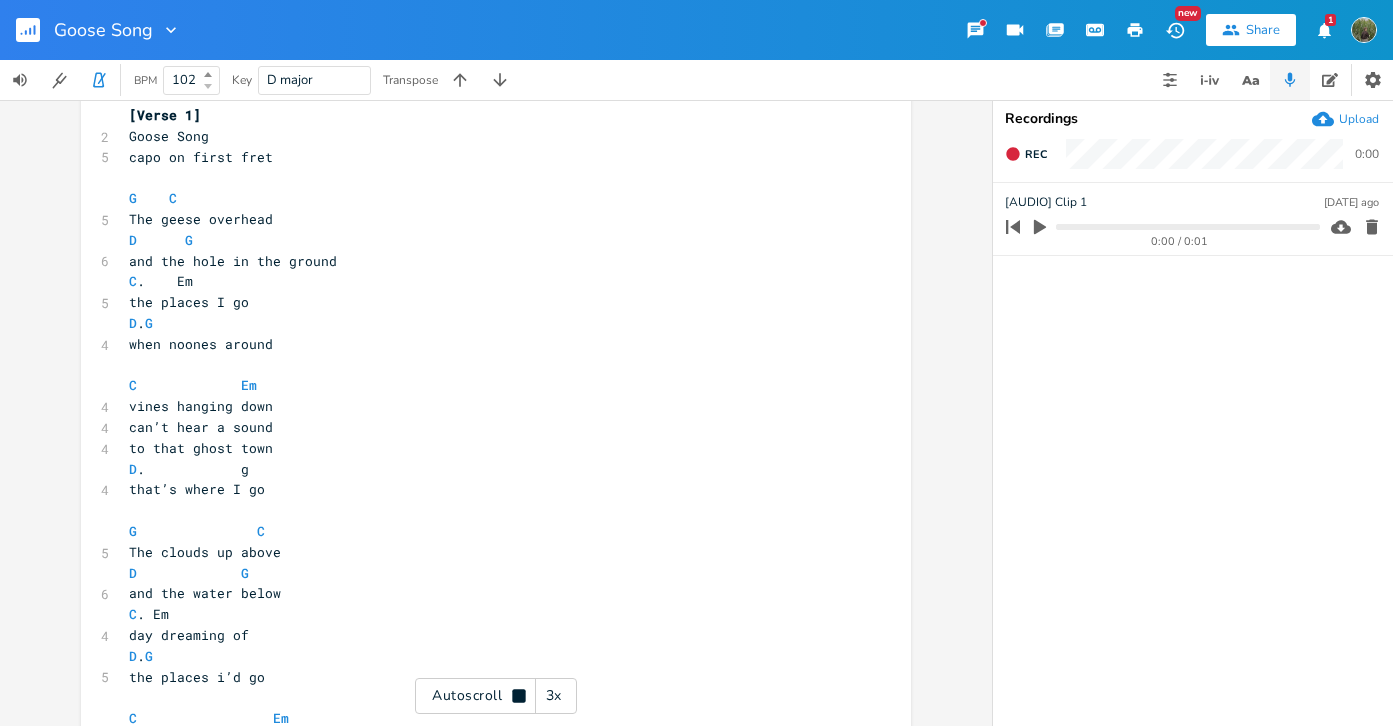 click at bounding box center (208, 86) 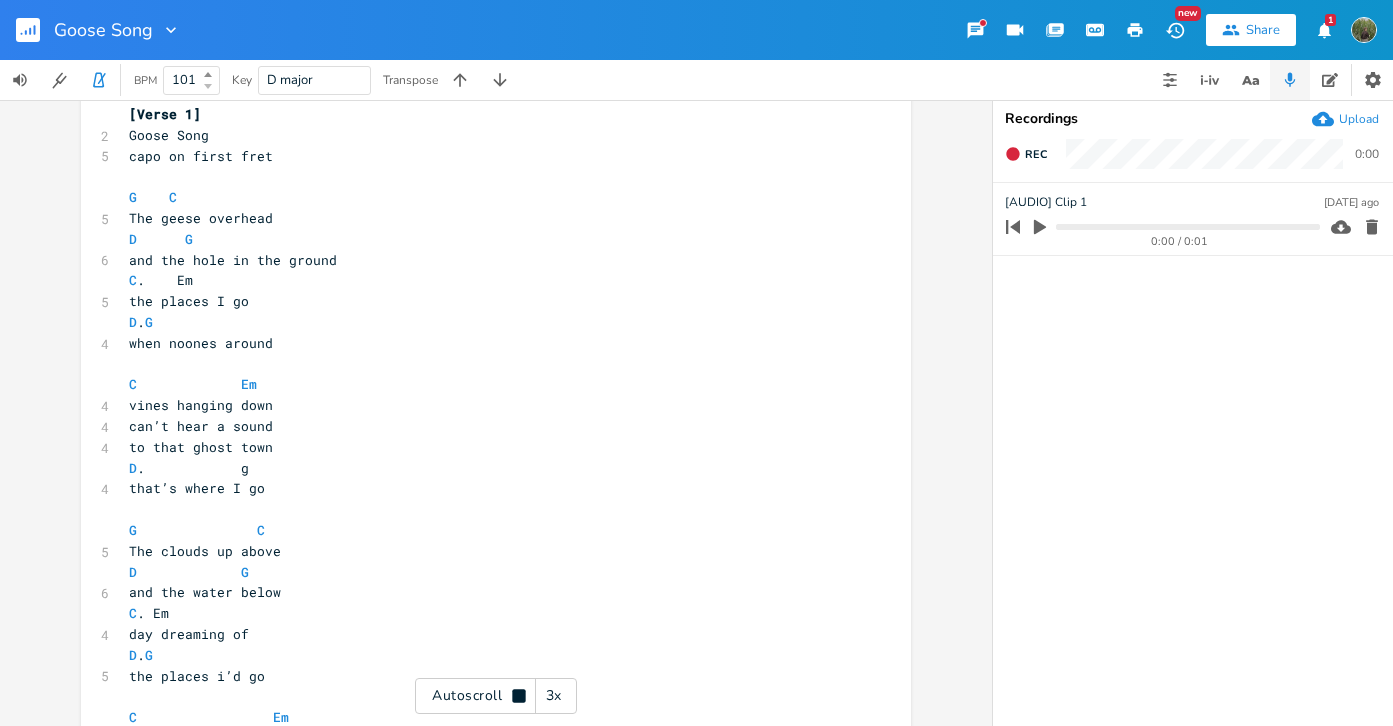 click at bounding box center [208, 86] 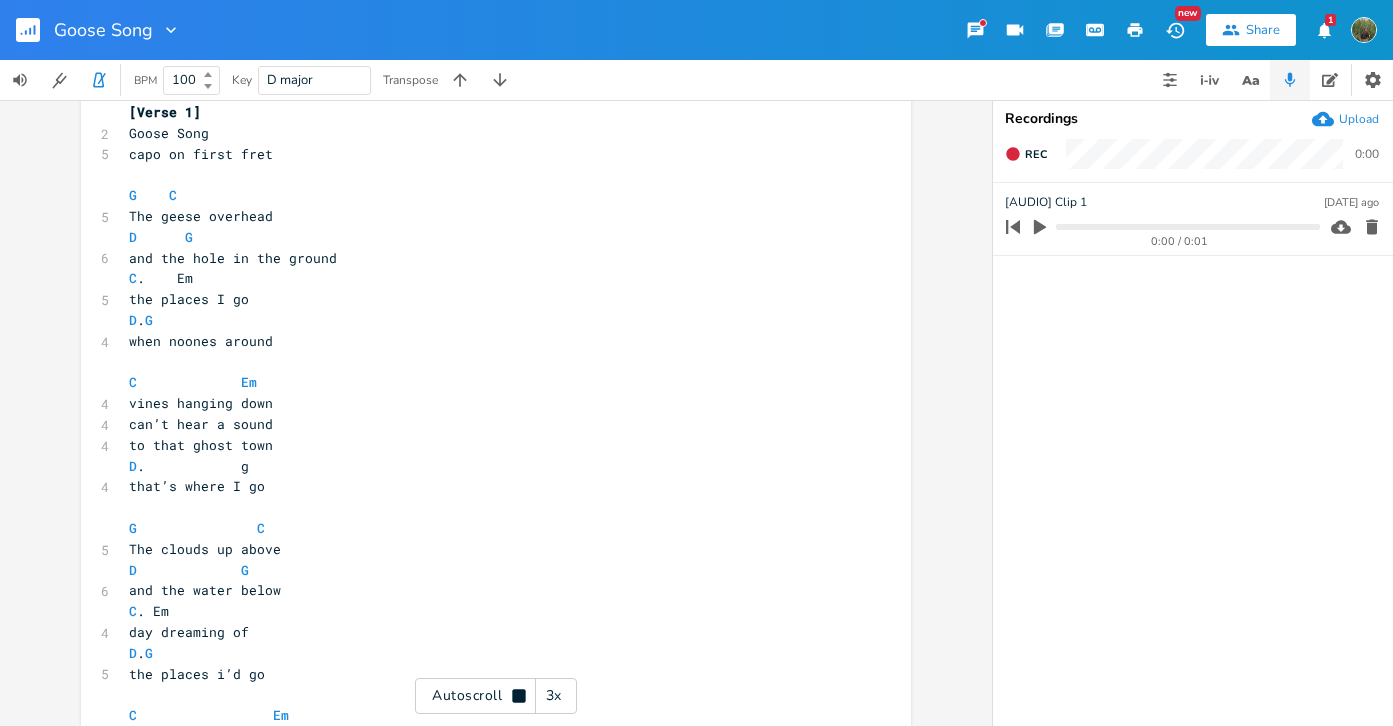 click at bounding box center (208, 86) 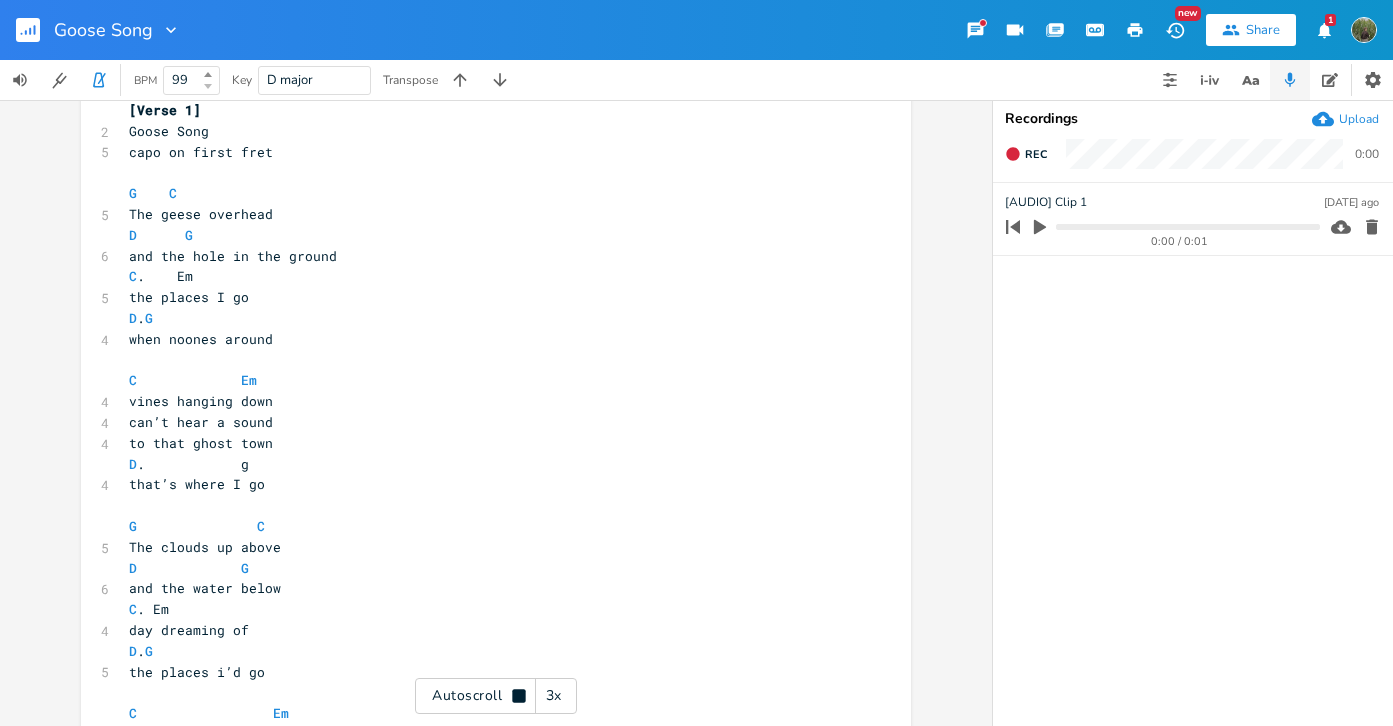 click at bounding box center (208, 86) 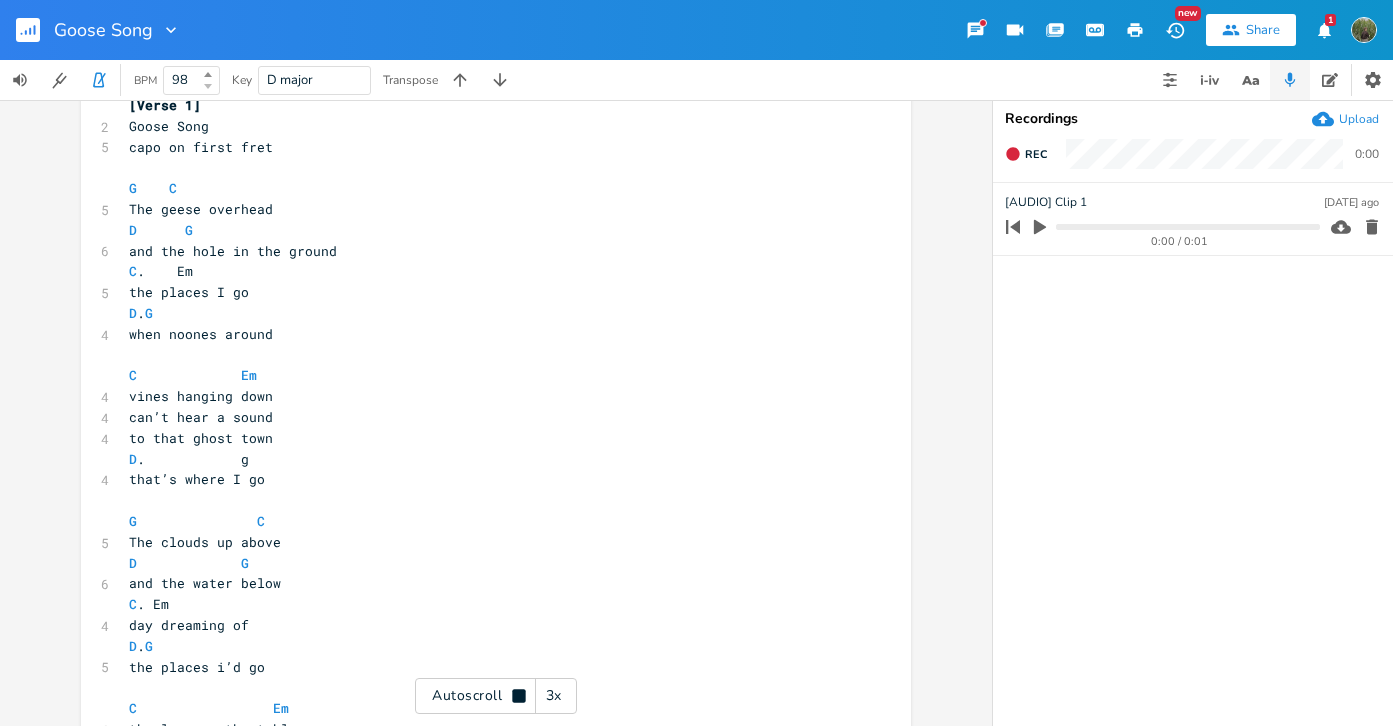 click at bounding box center [208, 86] 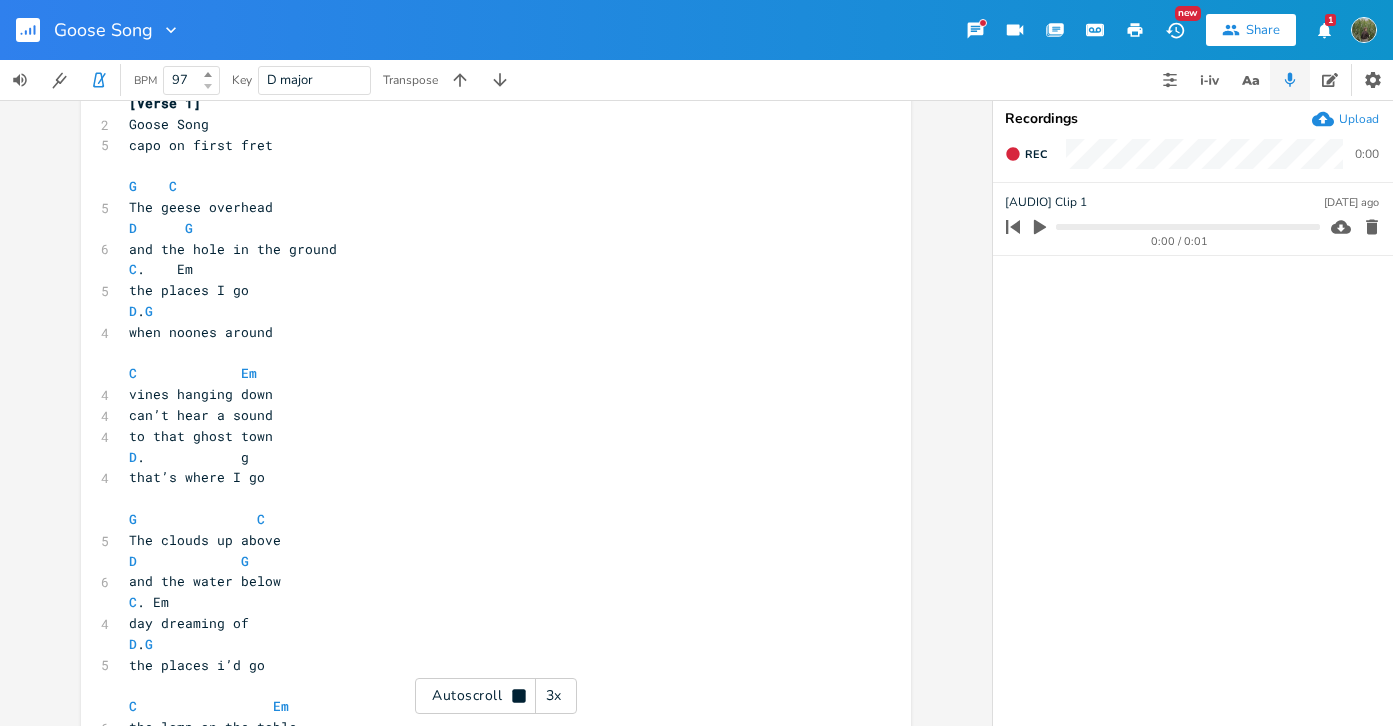 click at bounding box center [208, 86] 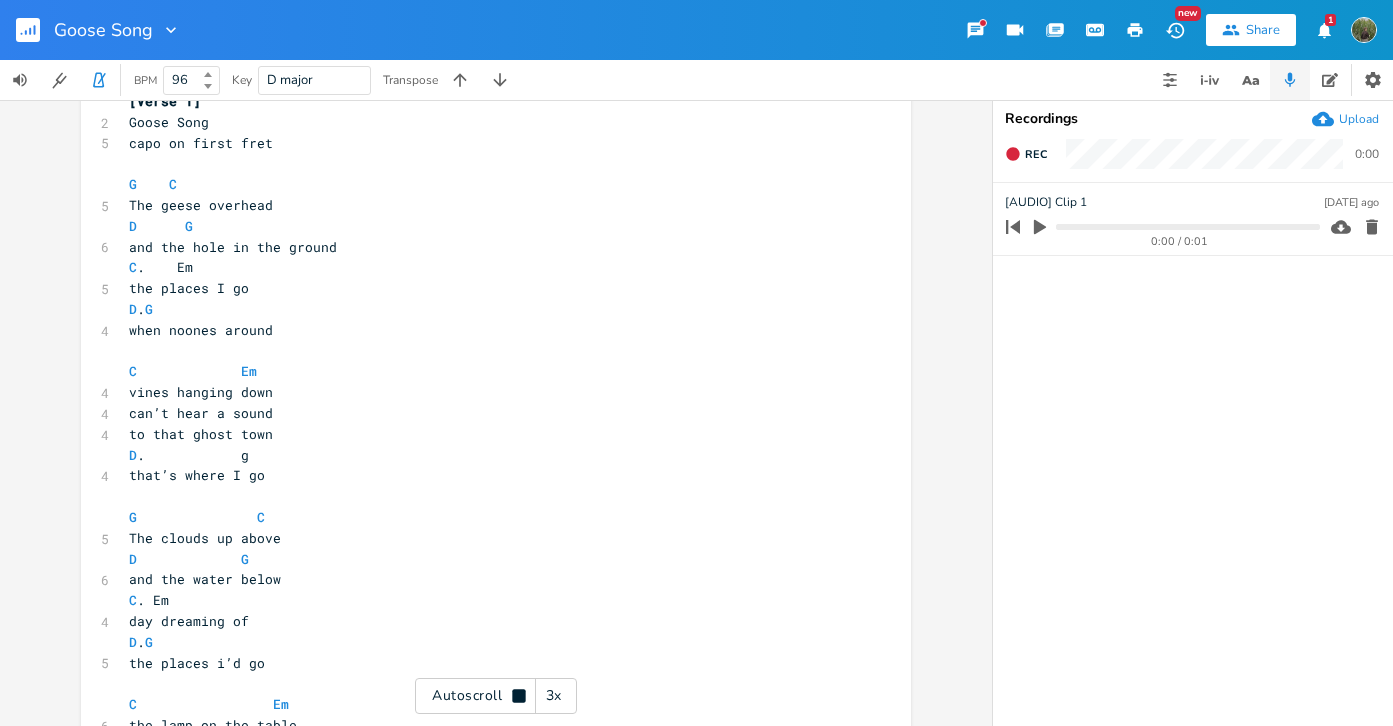 click at bounding box center [208, 86] 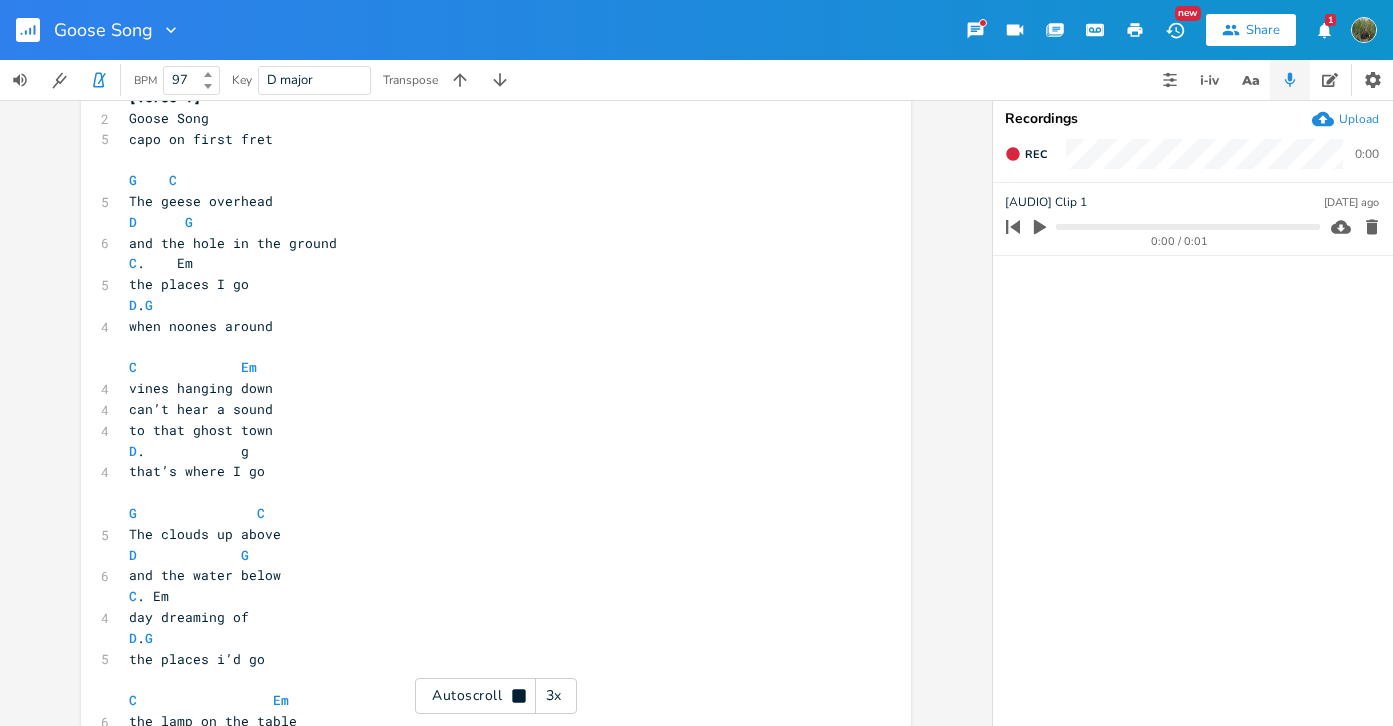 click at bounding box center [208, 74] 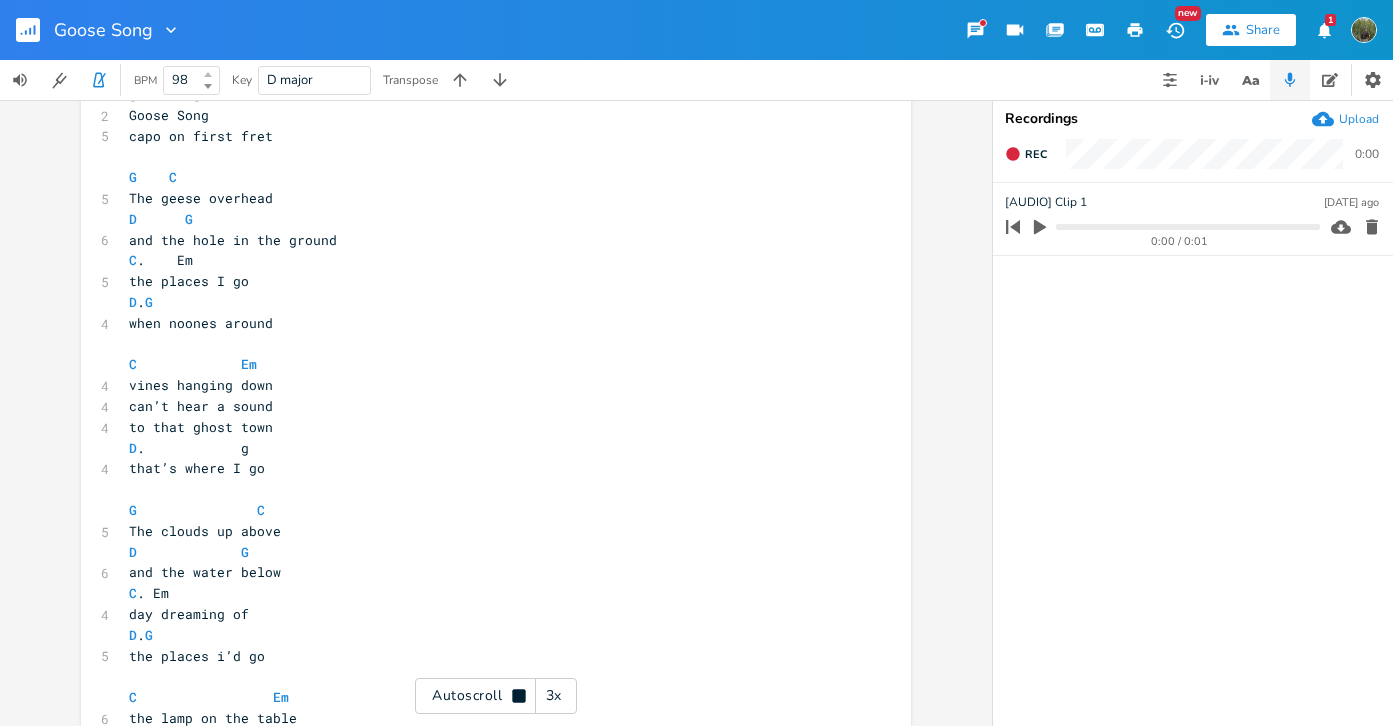 click at bounding box center (208, 74) 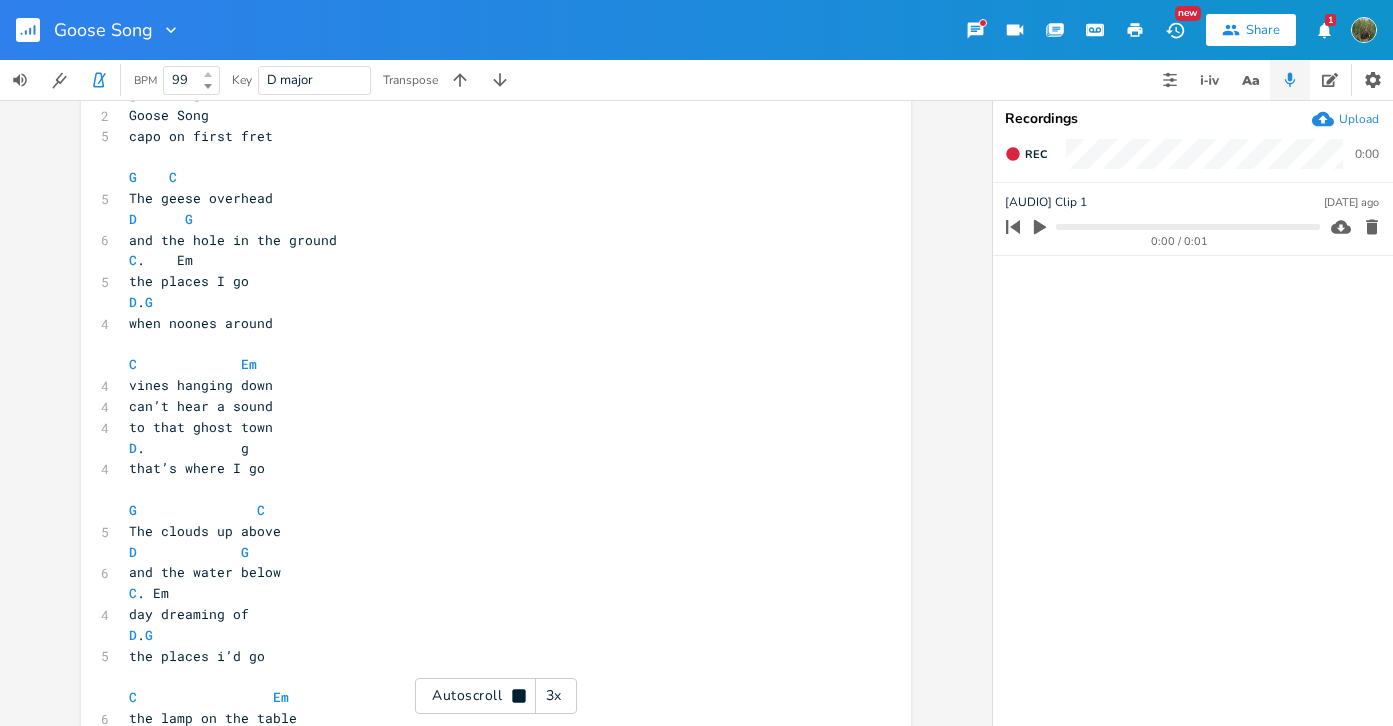 click at bounding box center (208, 74) 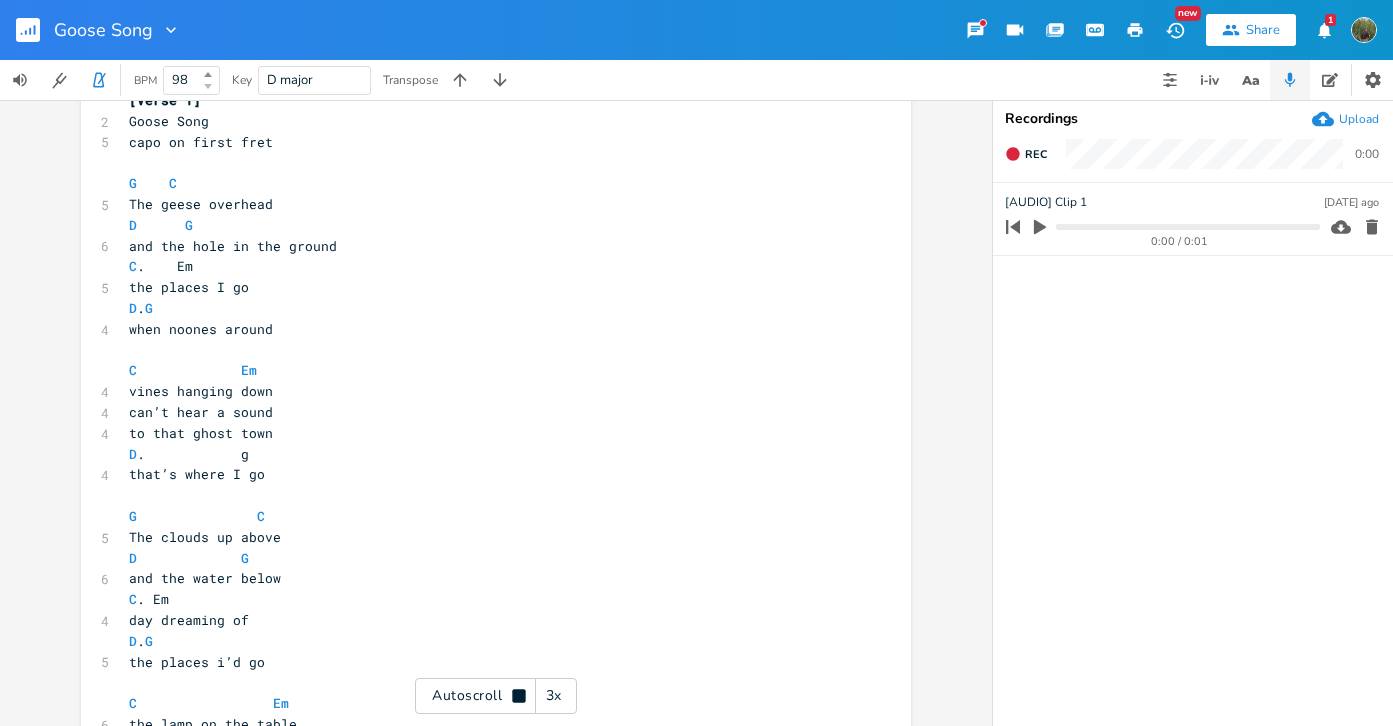 click at bounding box center (208, 86) 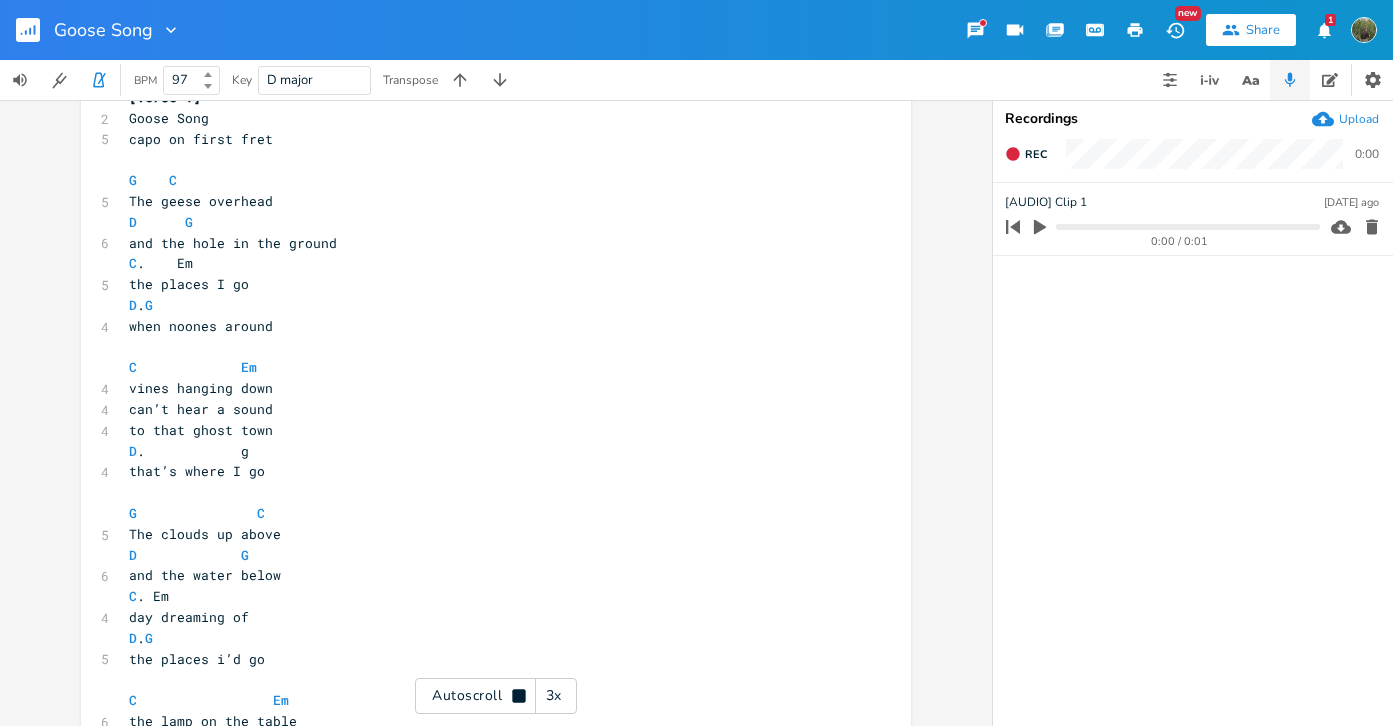 click at bounding box center [208, 86] 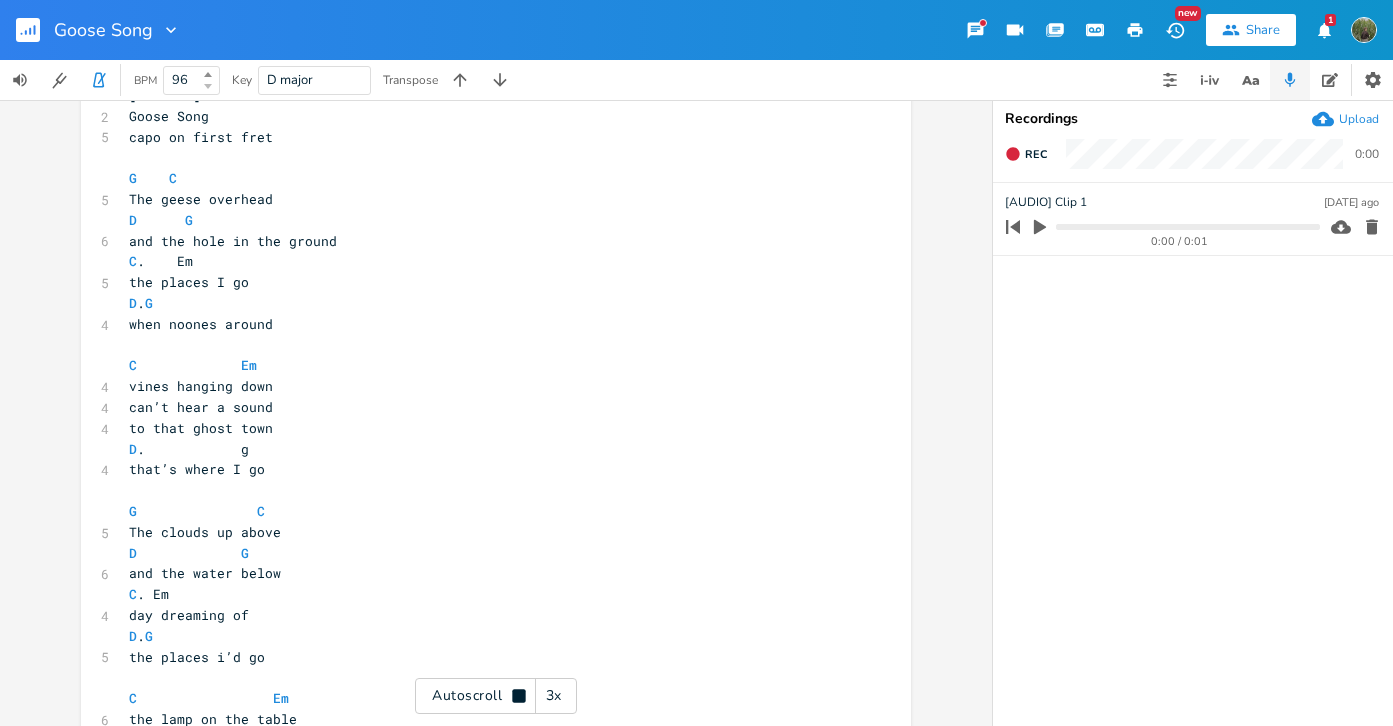 click at bounding box center [208, 86] 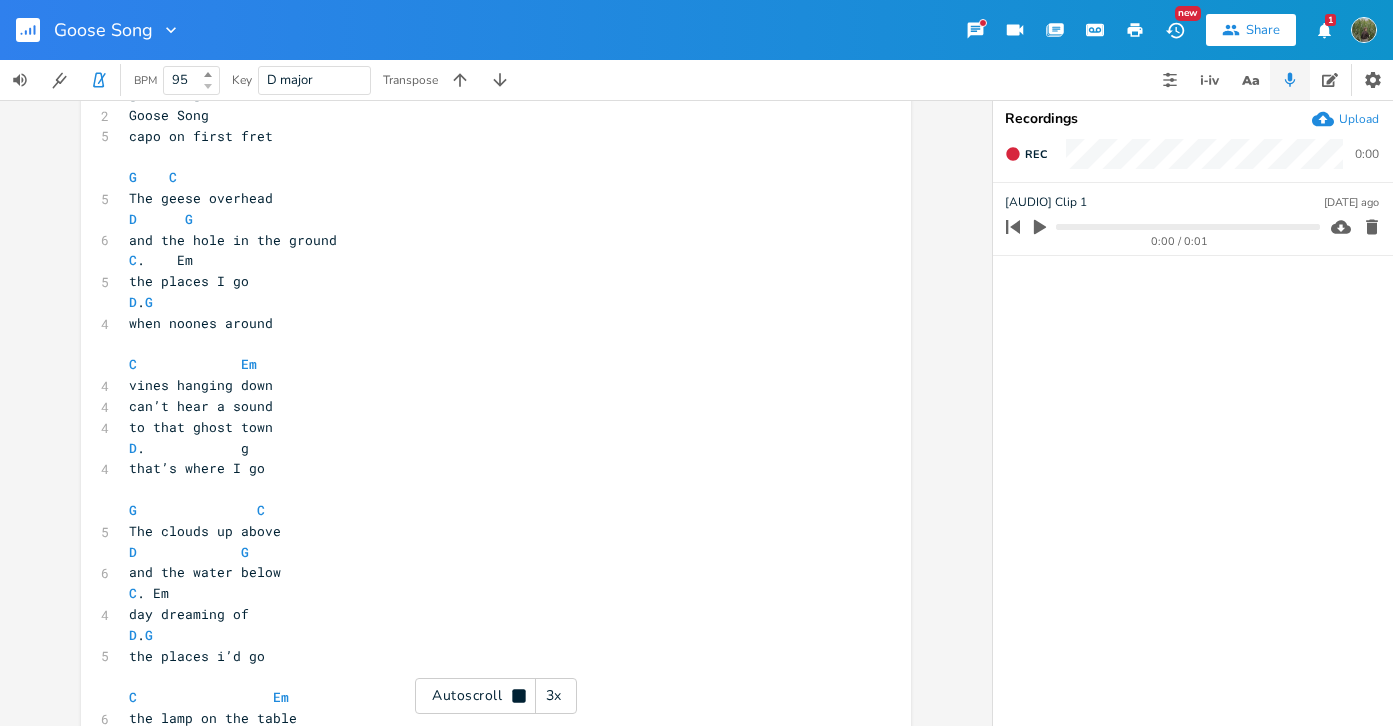 click at bounding box center [208, 86] 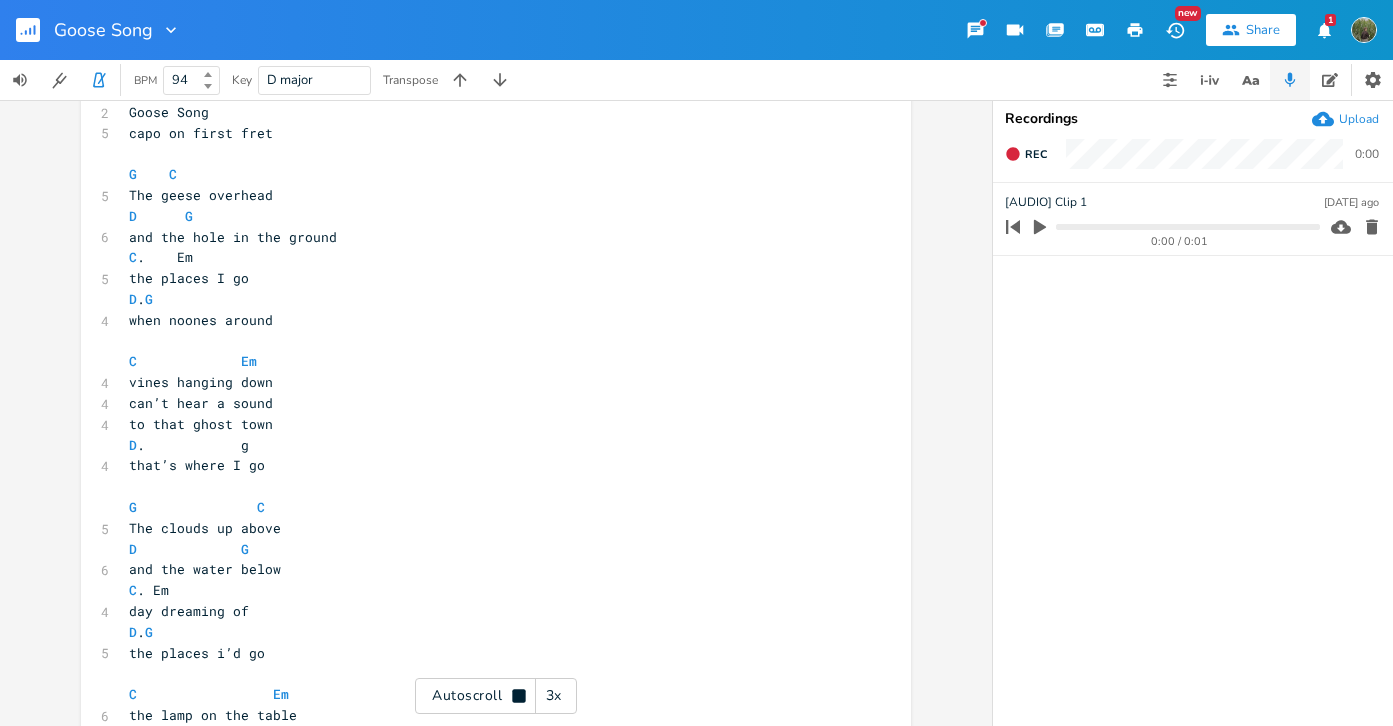 click at bounding box center [208, 86] 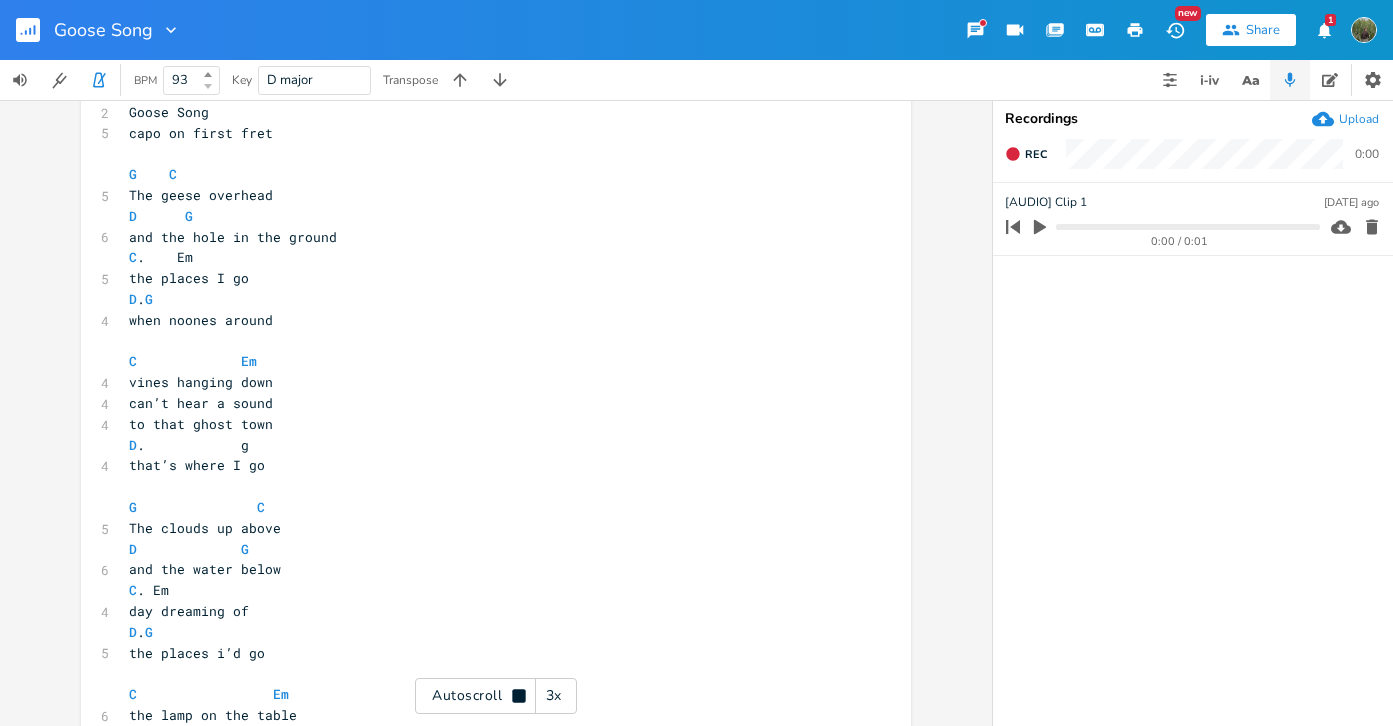 click at bounding box center [208, 86] 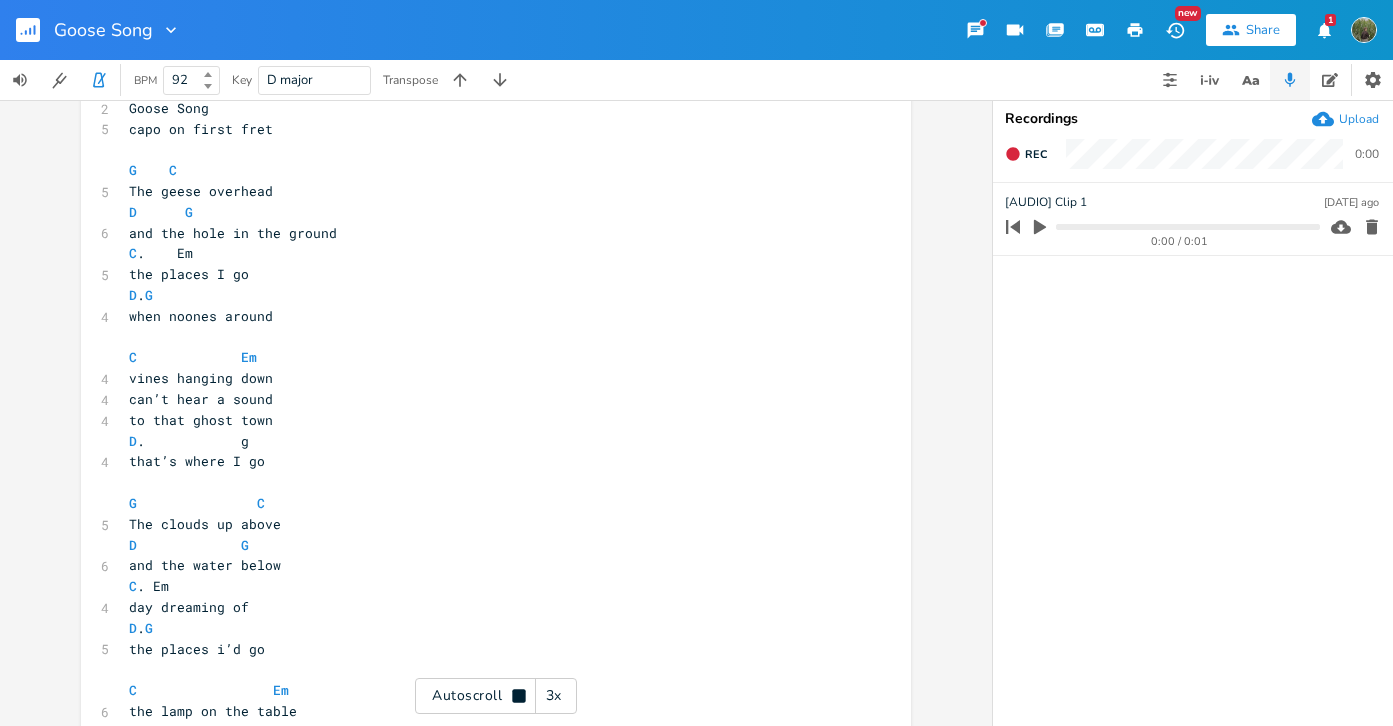 click at bounding box center [208, 86] 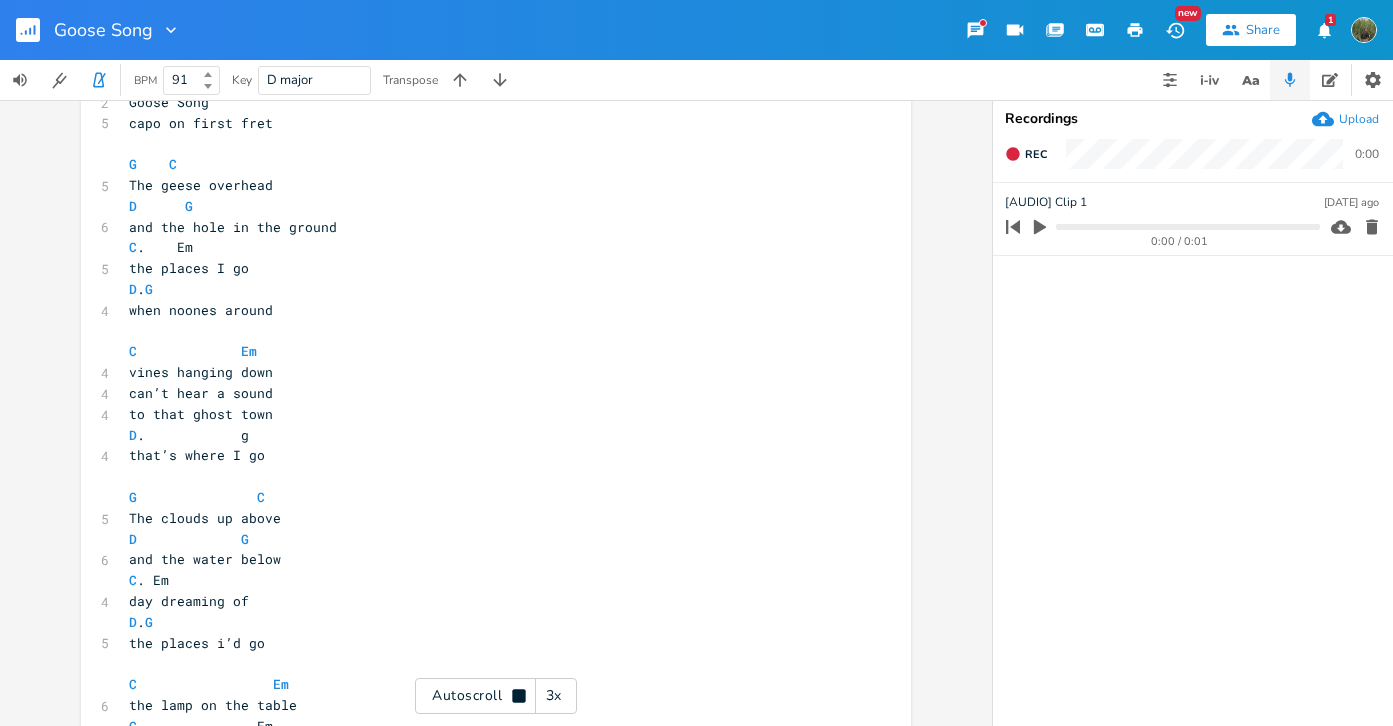 click at bounding box center [208, 86] 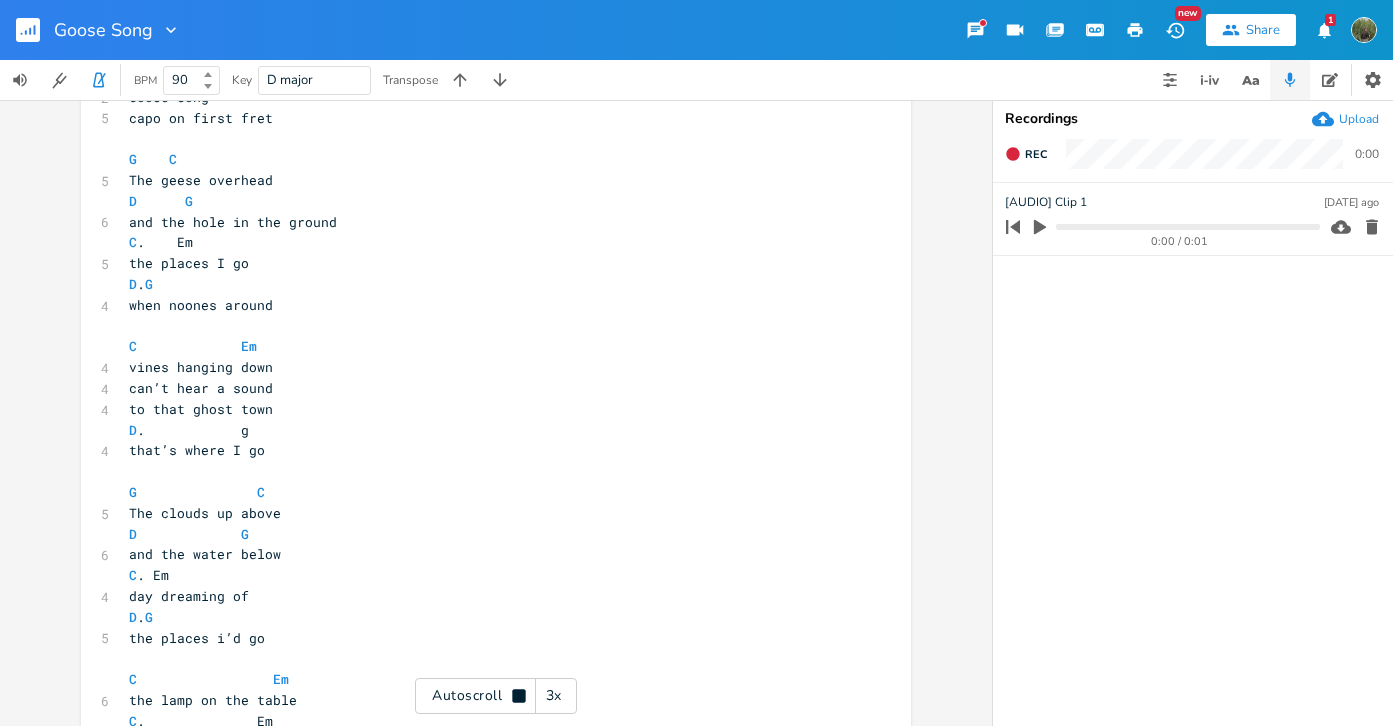 click at bounding box center (208, 86) 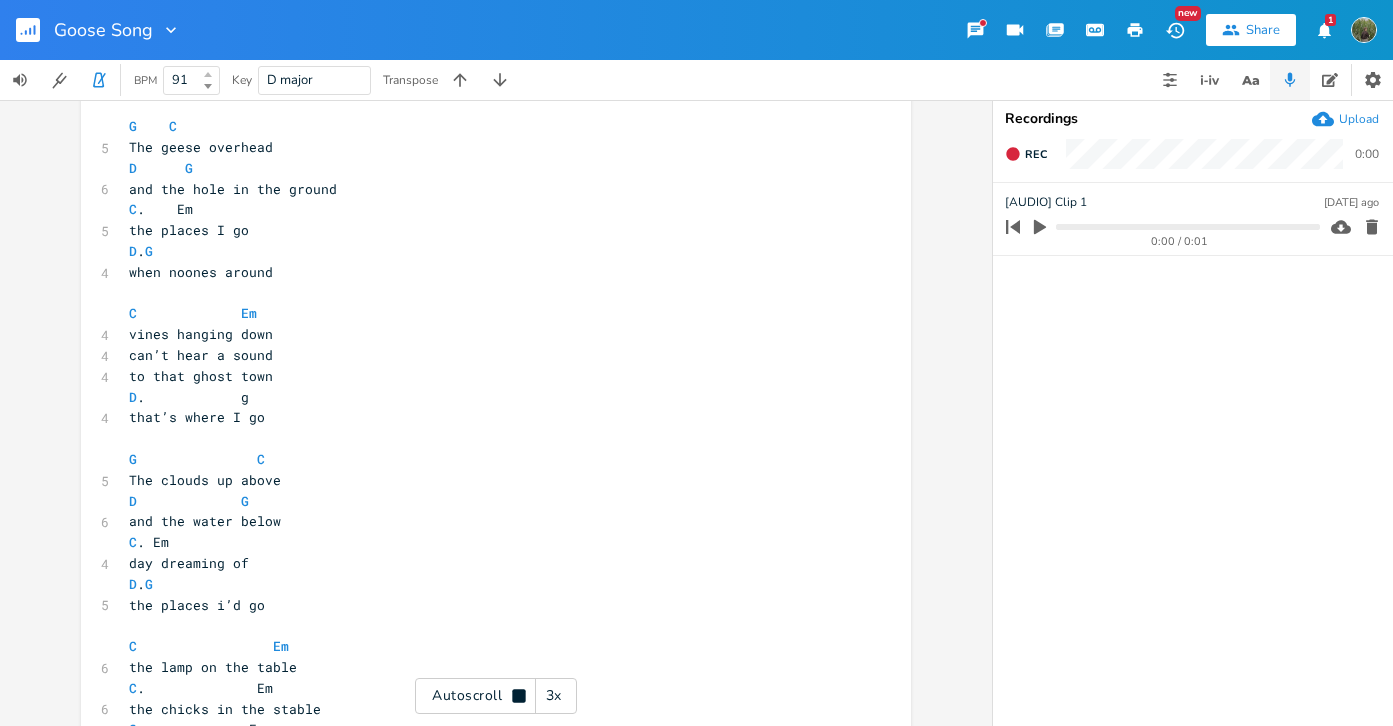 click at bounding box center [206, 75] 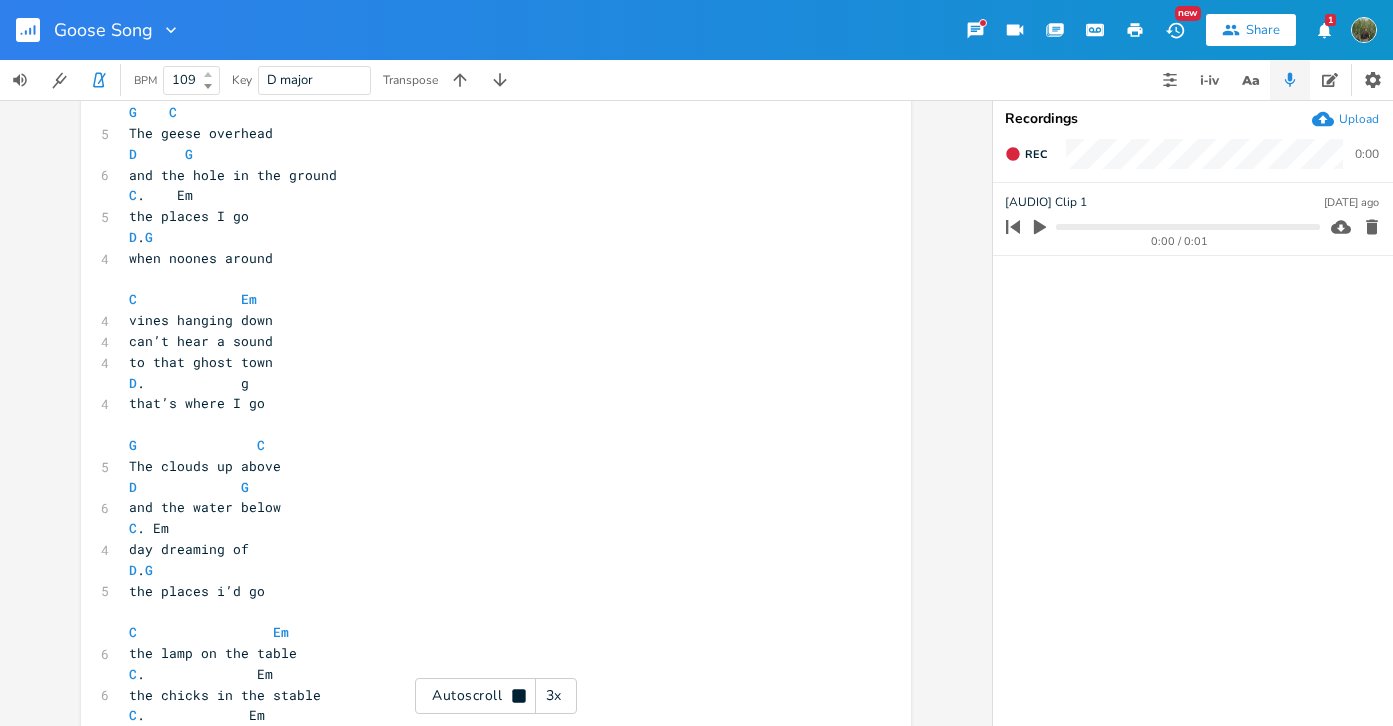 click at bounding box center (206, 75) 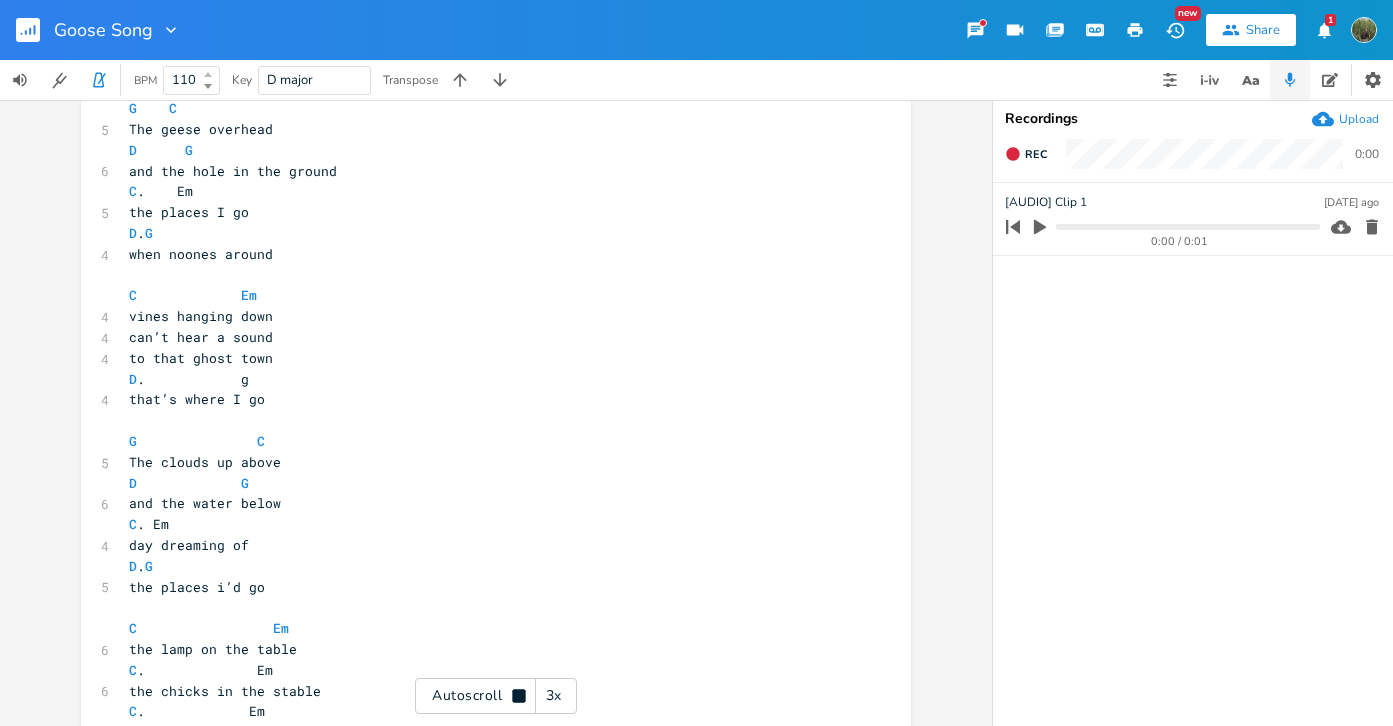 click at bounding box center (206, 75) 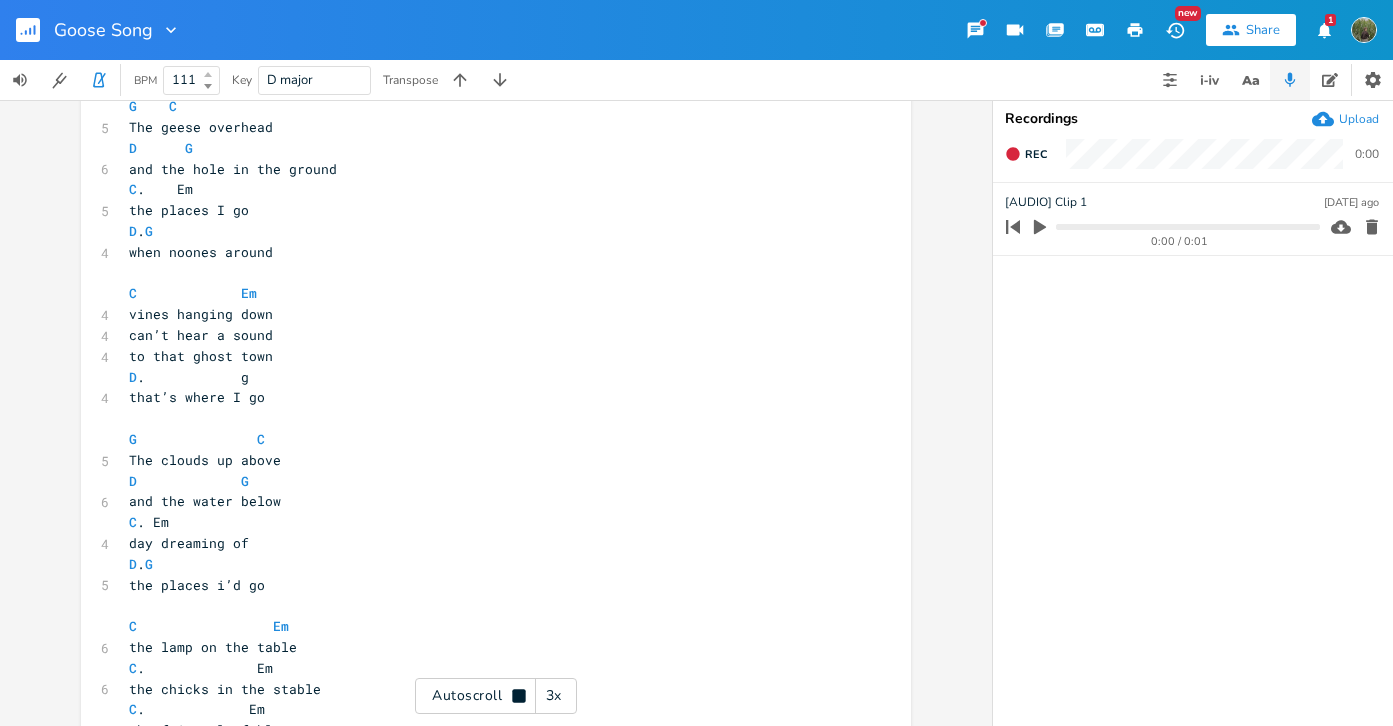 click at bounding box center [206, 75] 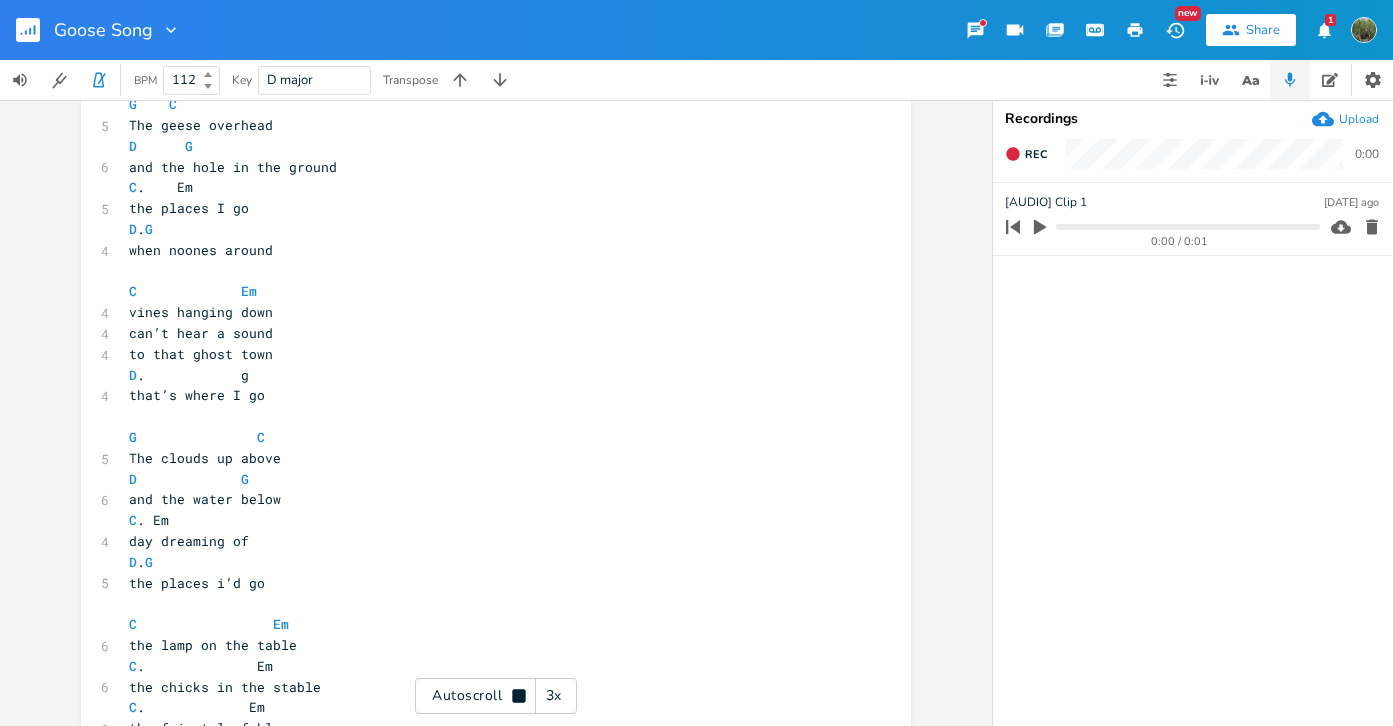 click at bounding box center [206, 75] 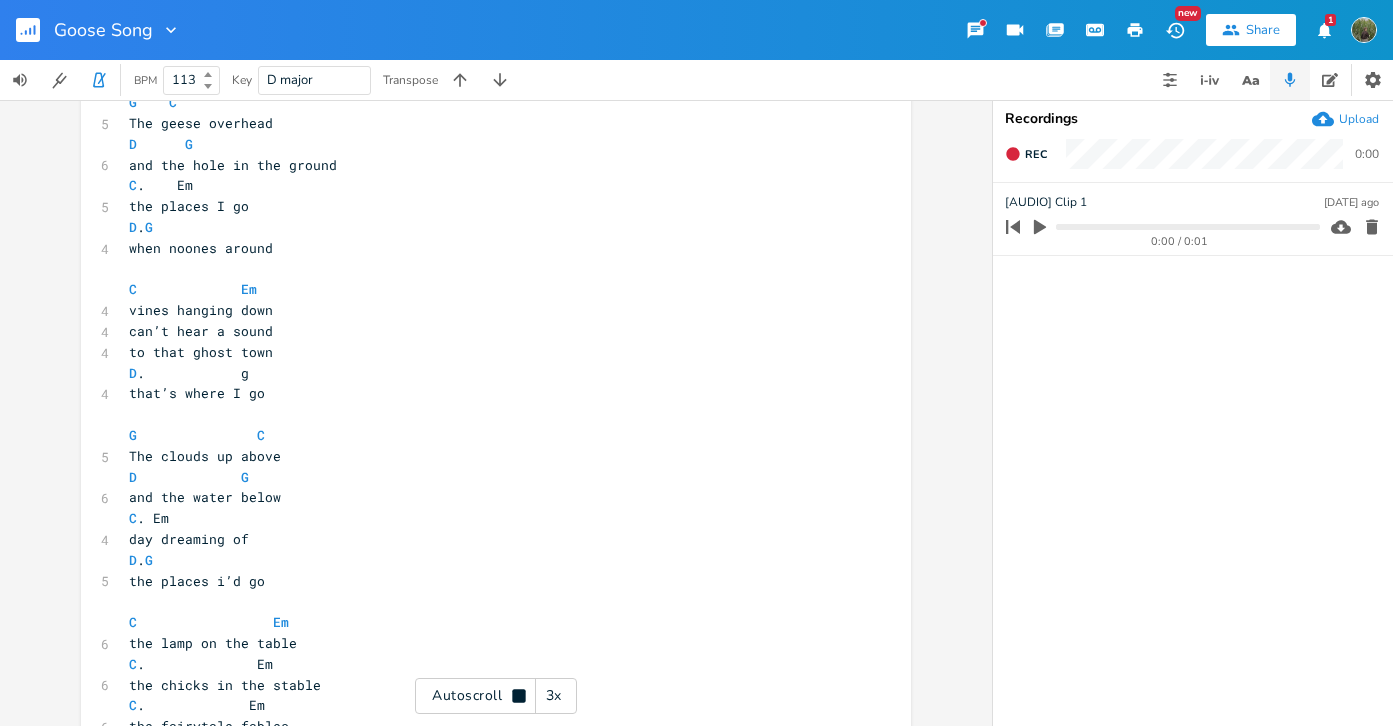 click at bounding box center (206, 75) 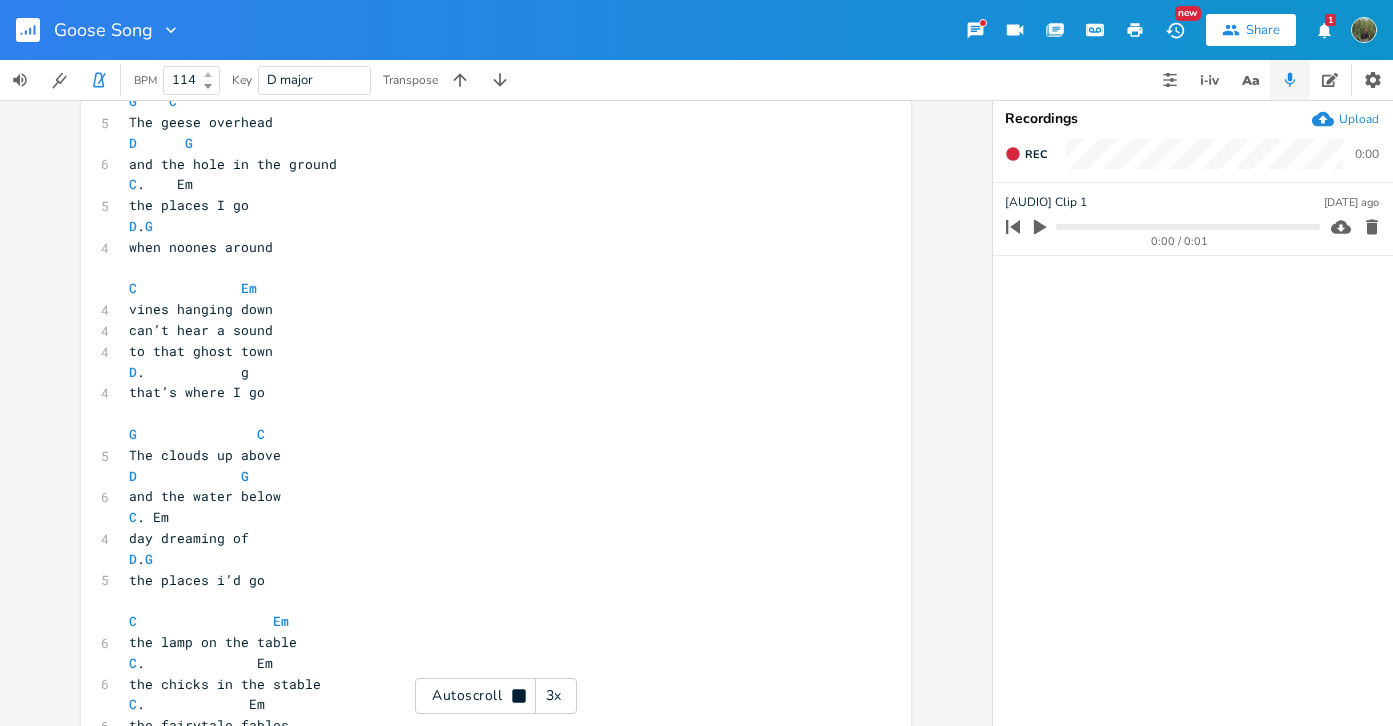 click at bounding box center (206, 75) 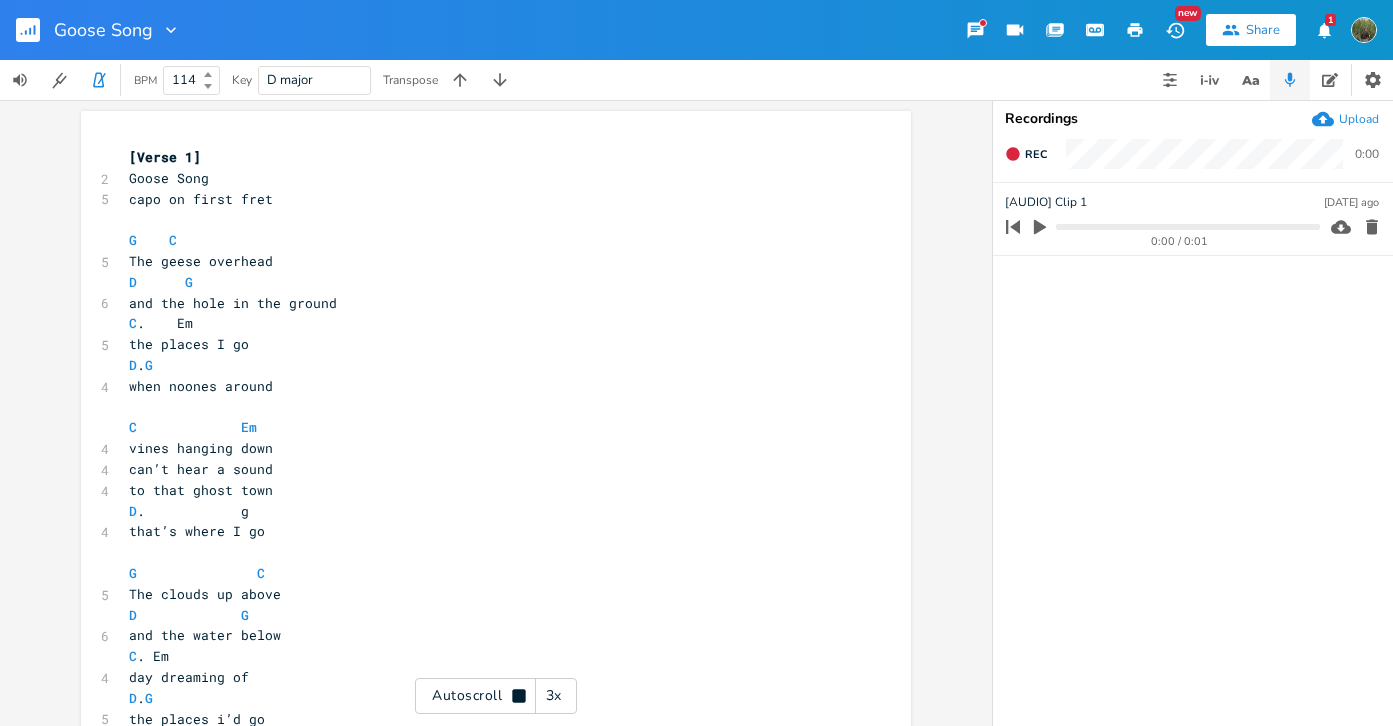 scroll, scrollTop: 0, scrollLeft: 0, axis: both 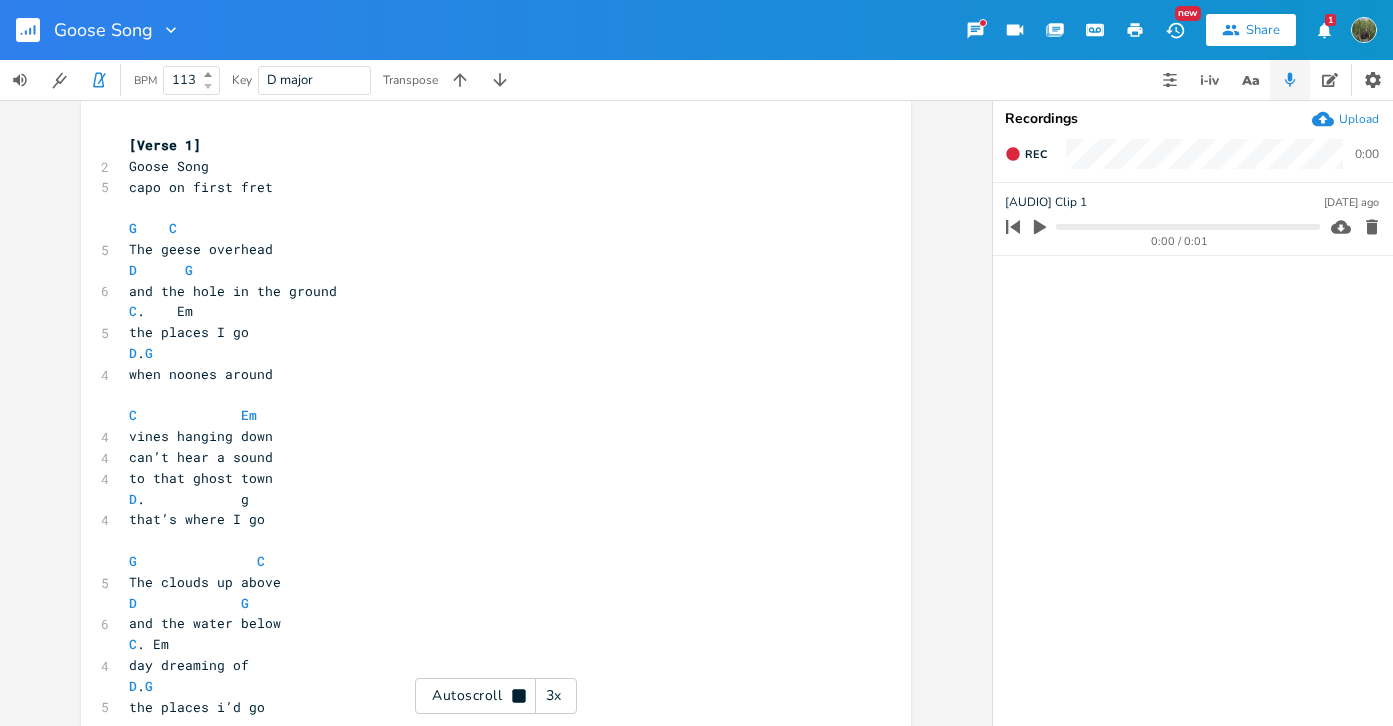 click at bounding box center [208, 86] 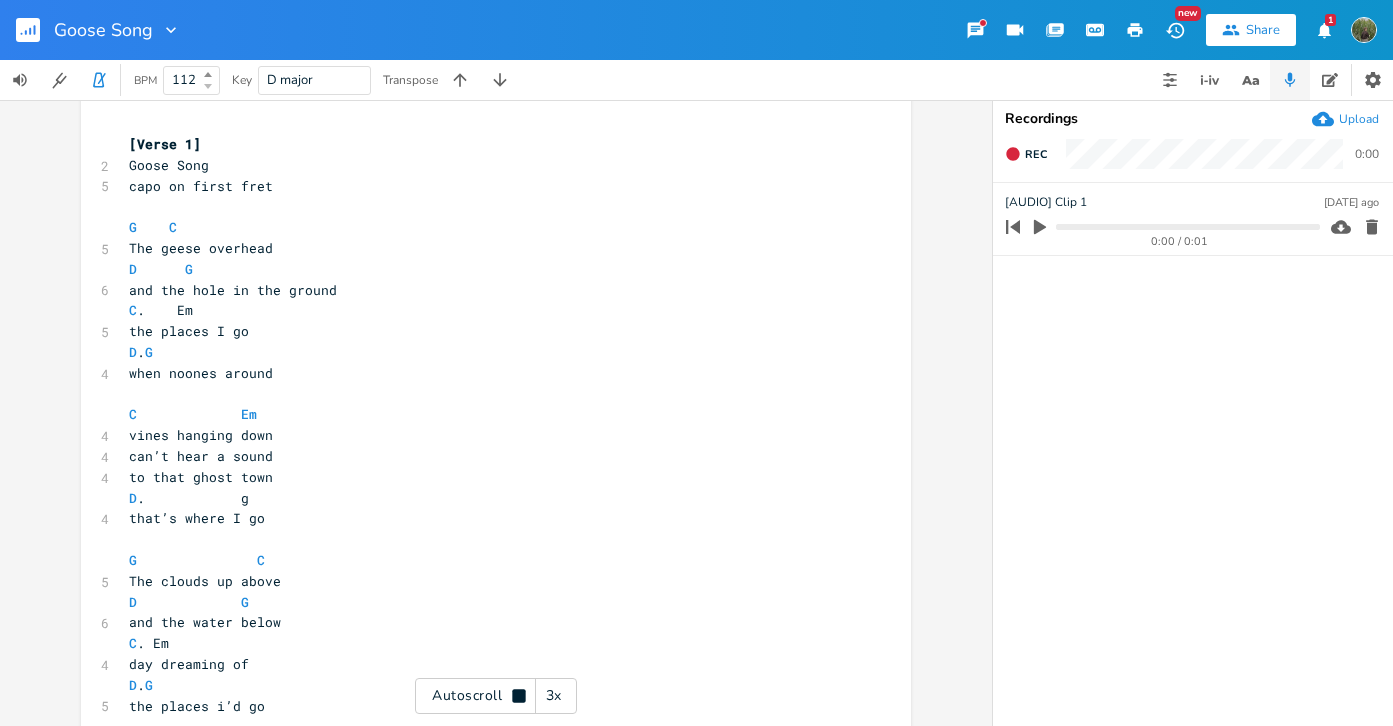 click at bounding box center (208, 86) 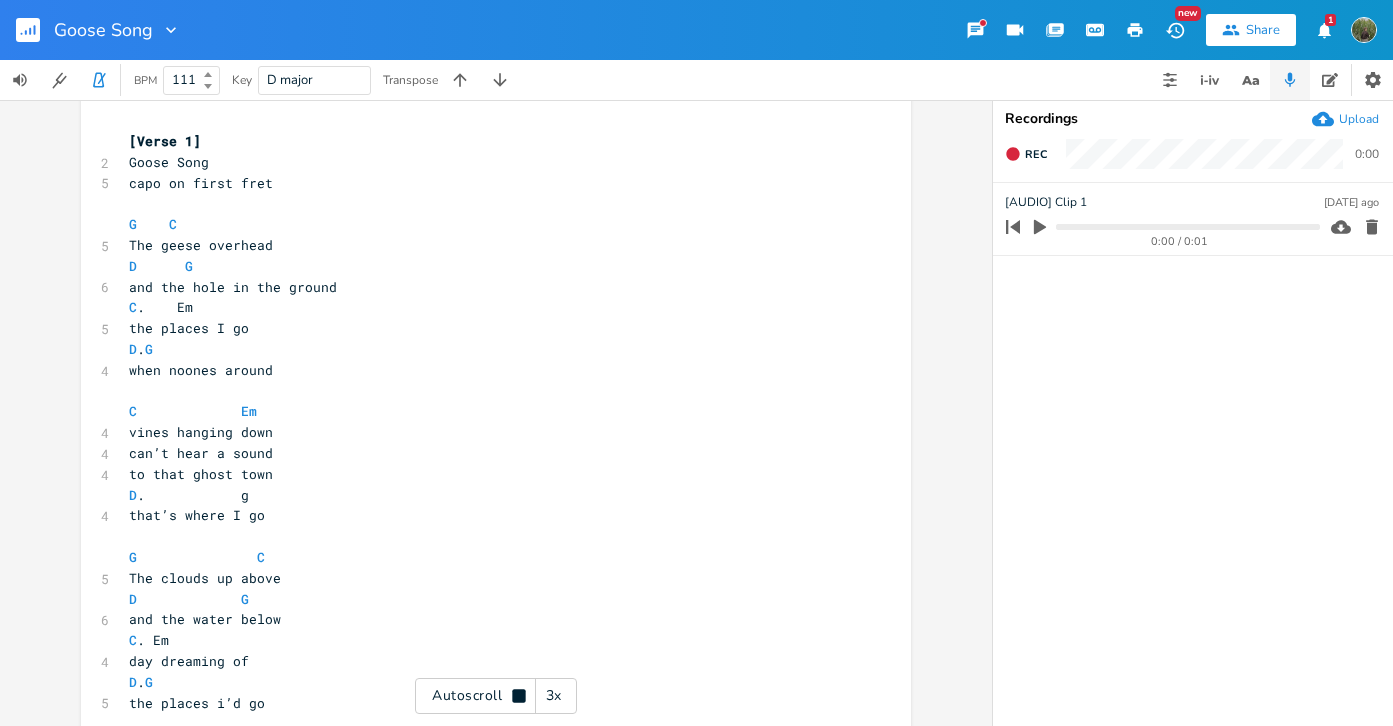 click at bounding box center (208, 86) 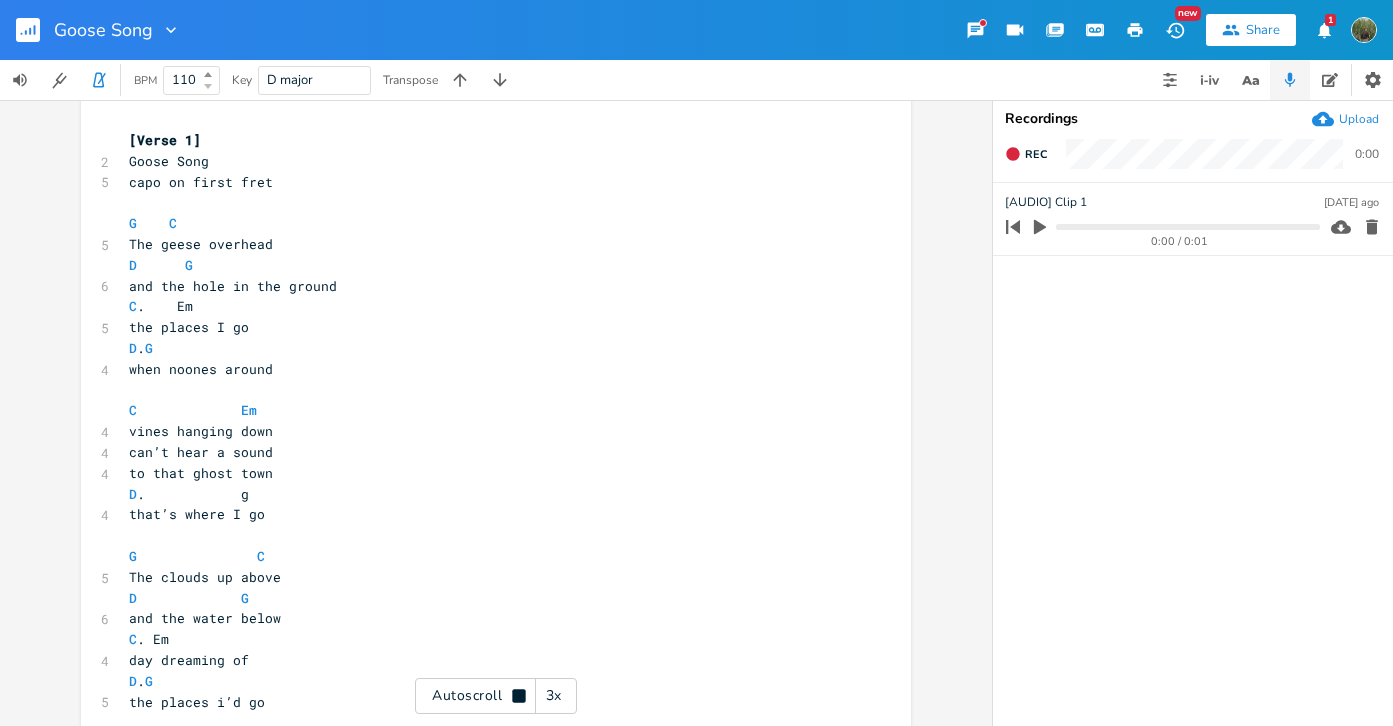 click at bounding box center (208, 86) 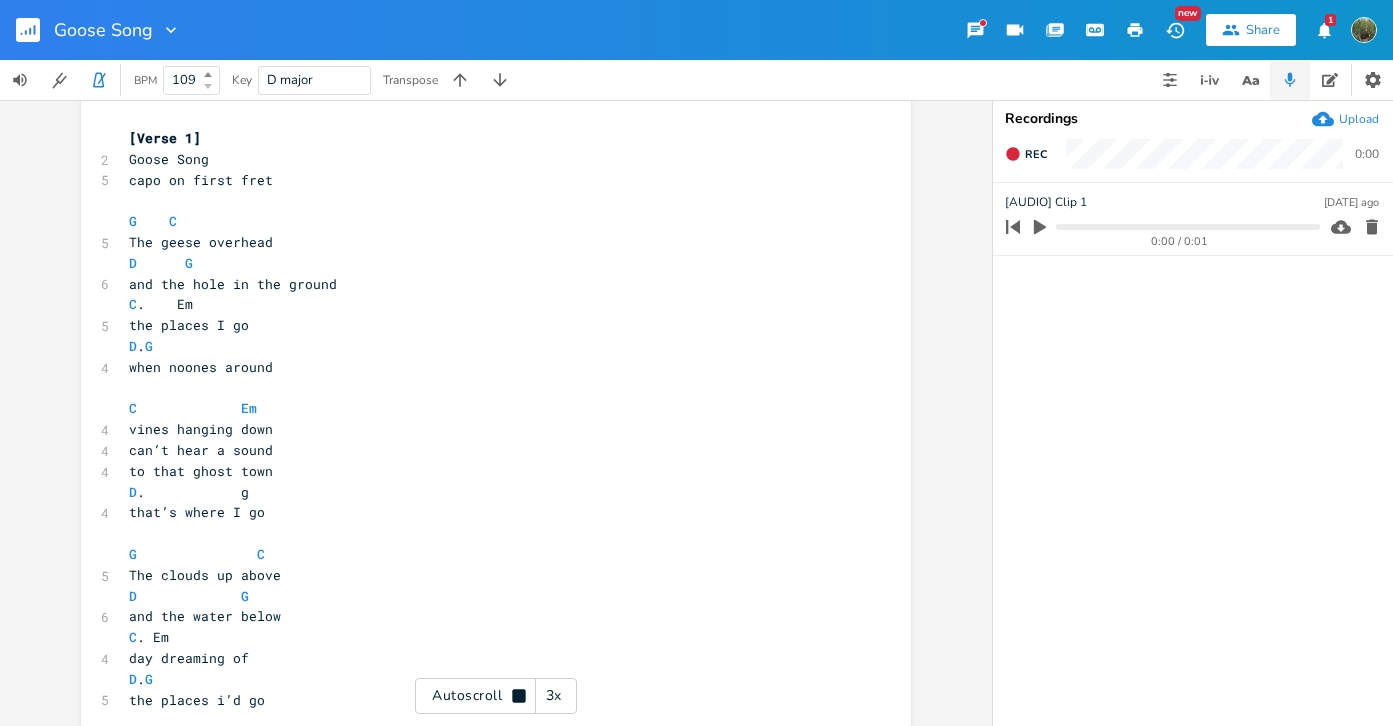 click at bounding box center (208, 86) 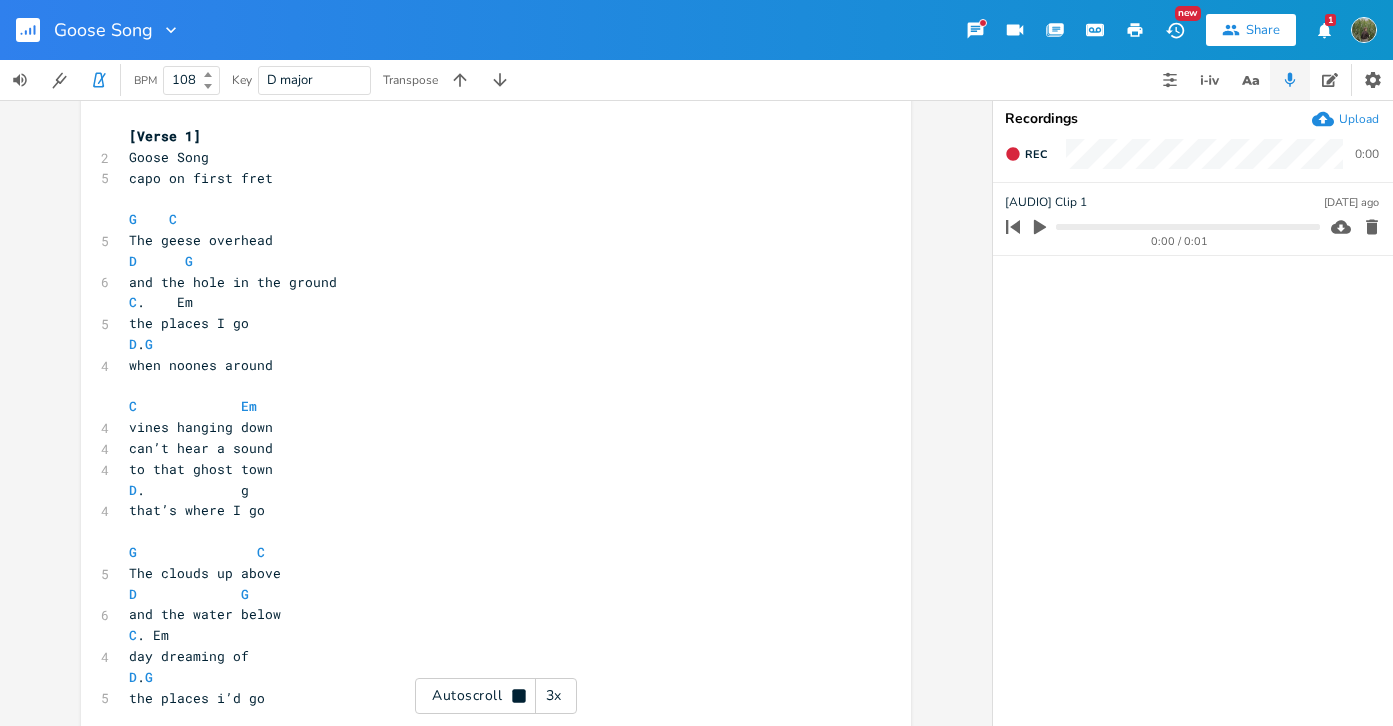 click at bounding box center [208, 86] 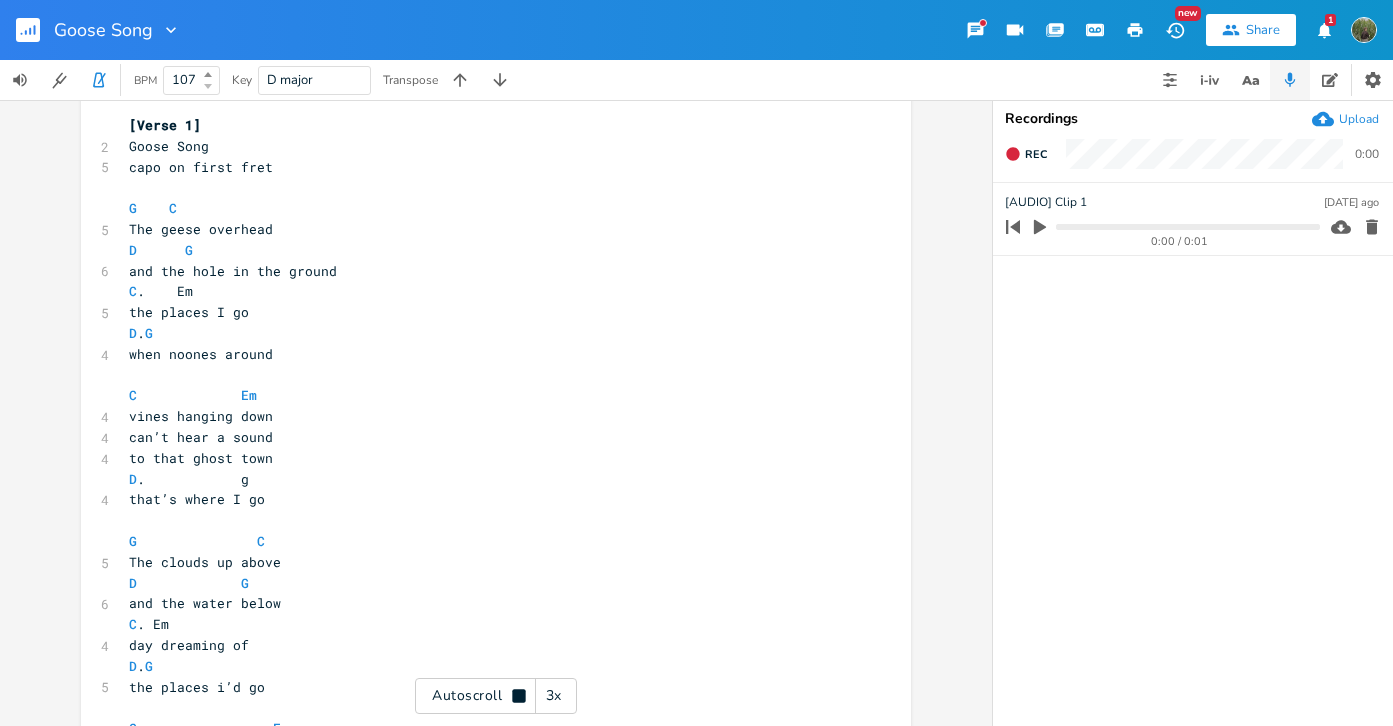 click at bounding box center (208, 86) 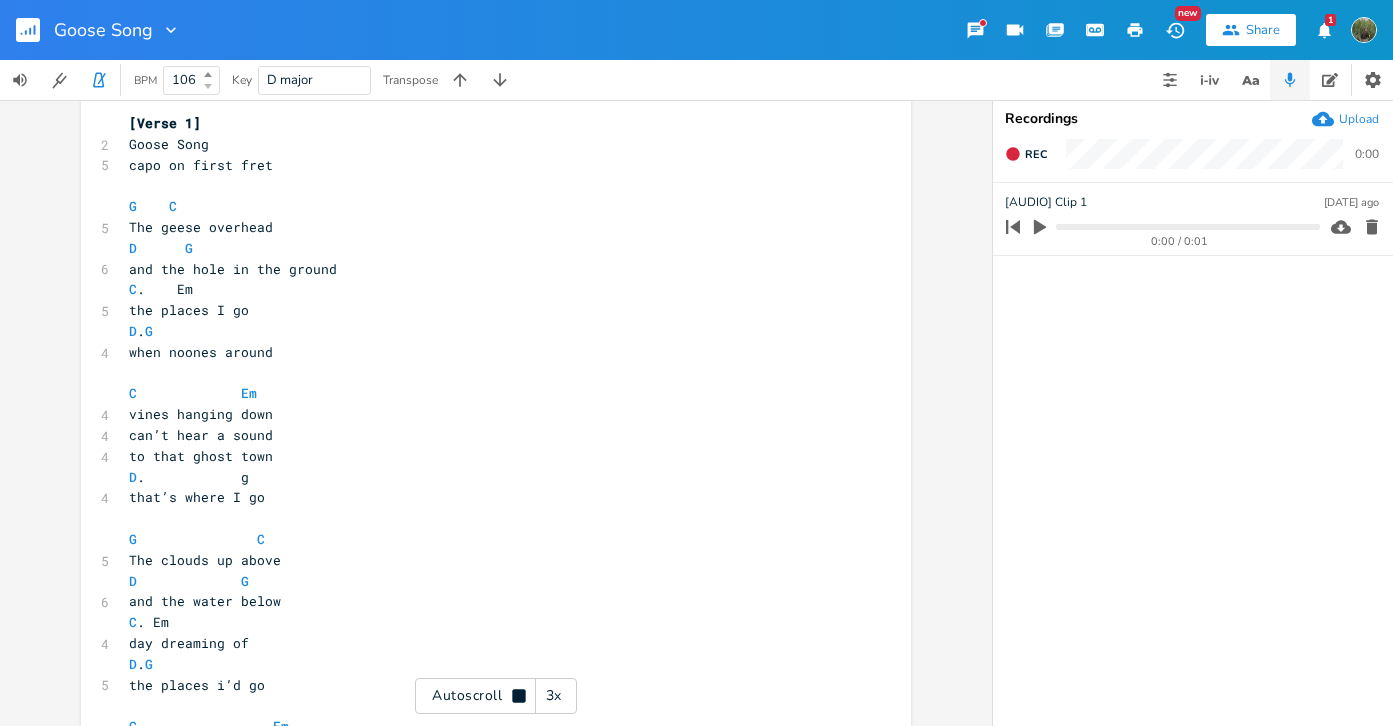 click at bounding box center (208, 86) 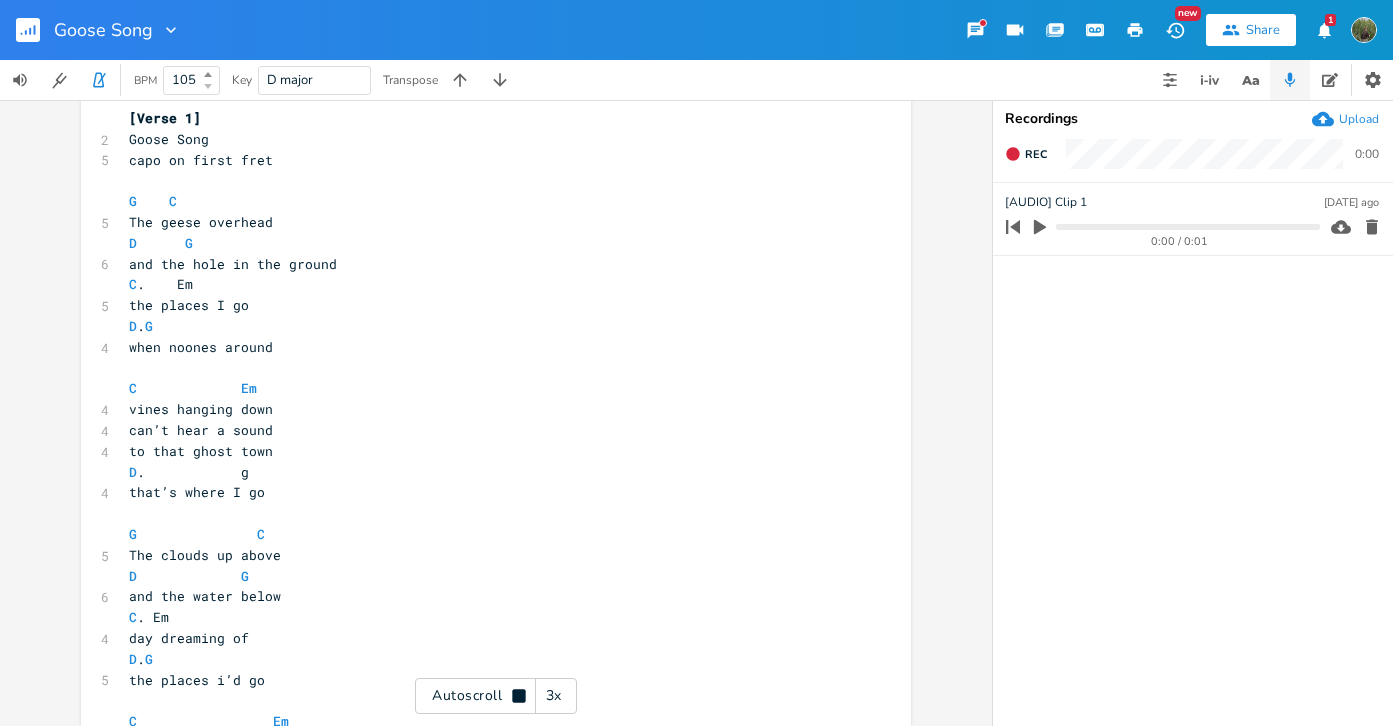 click at bounding box center (208, 86) 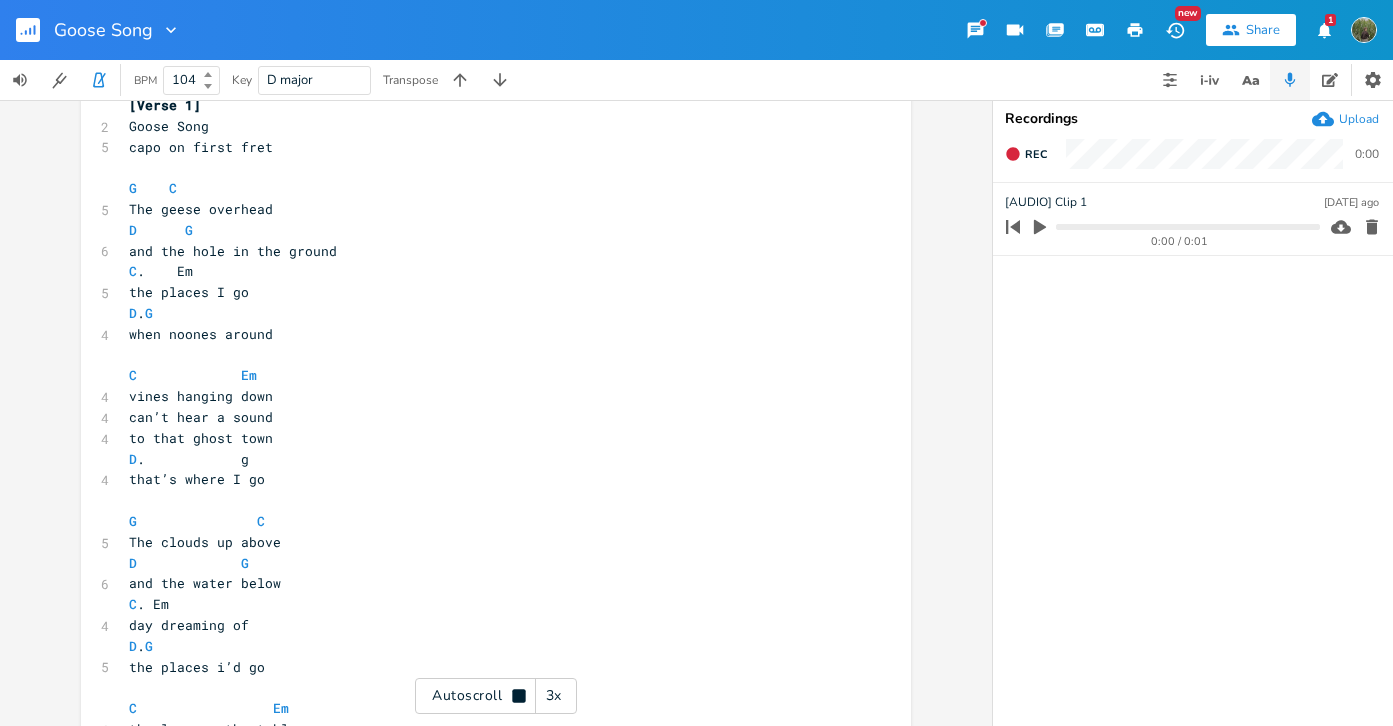 click at bounding box center [208, 86] 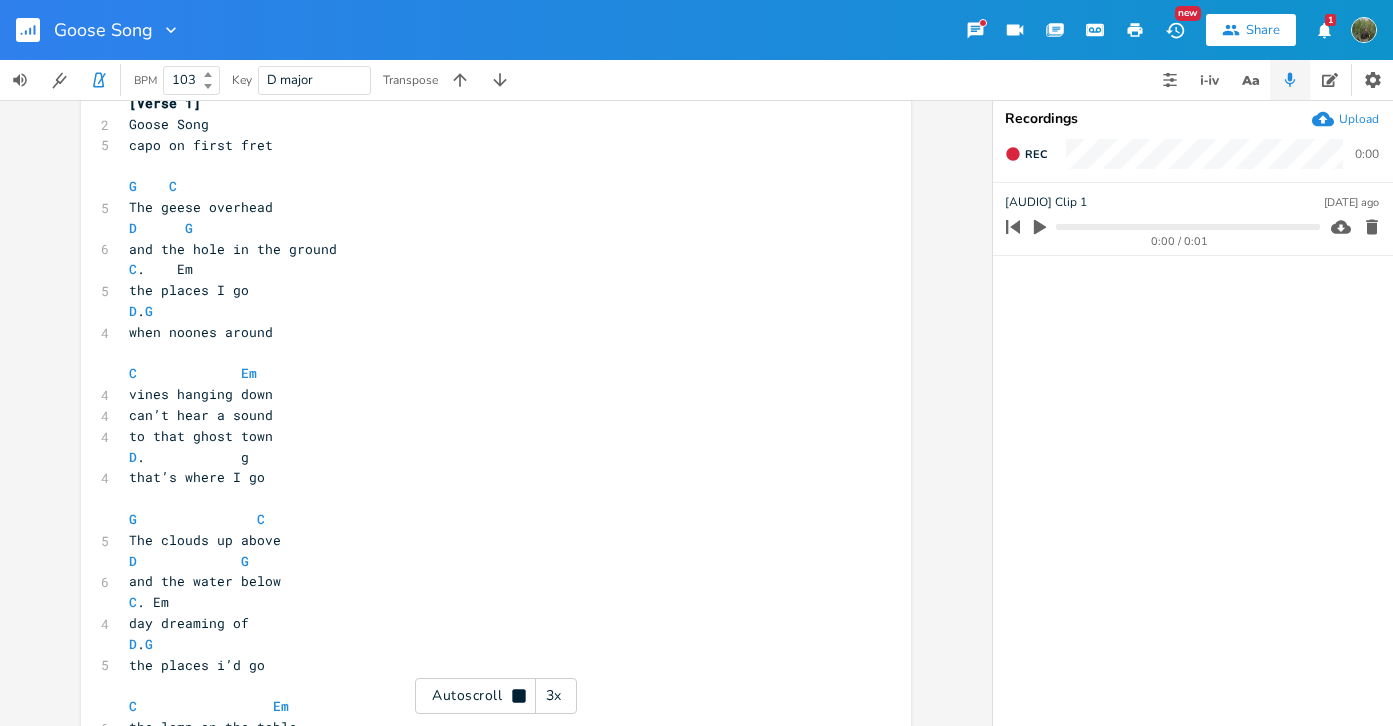 click at bounding box center [208, 86] 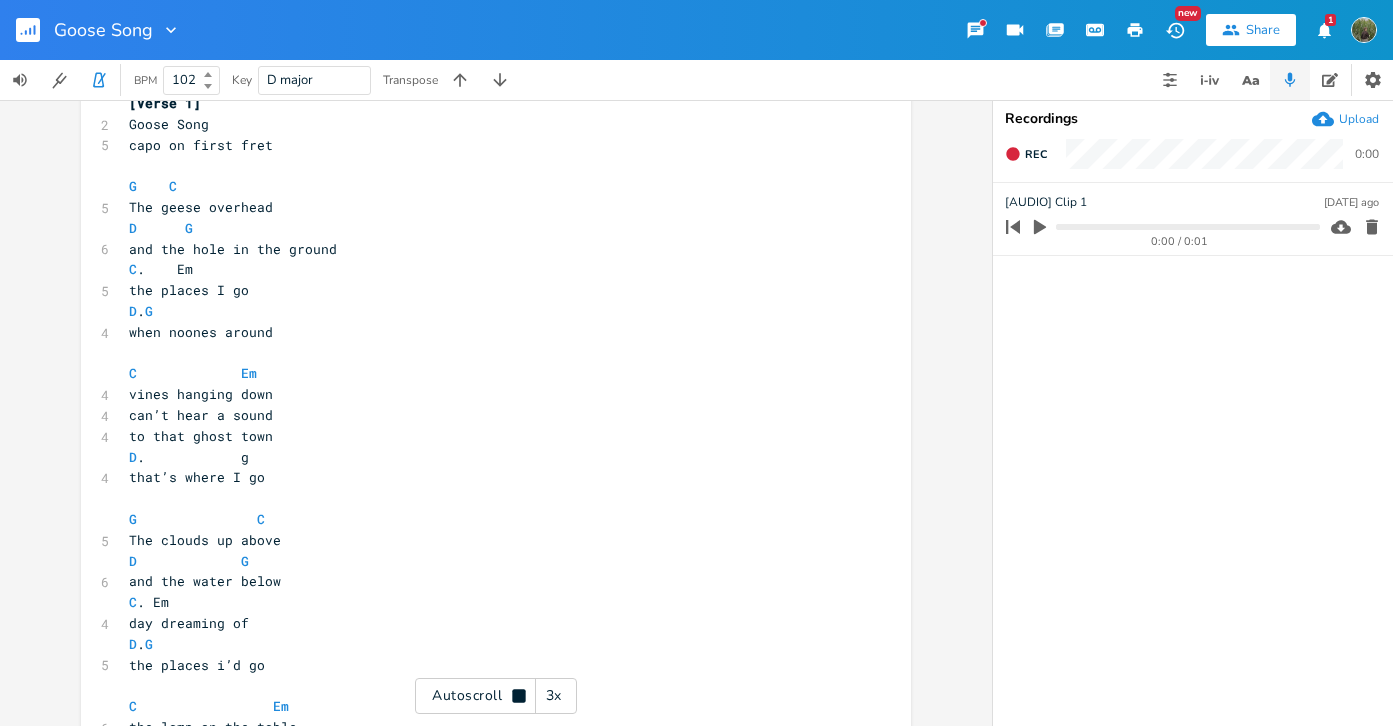 click at bounding box center [208, 86] 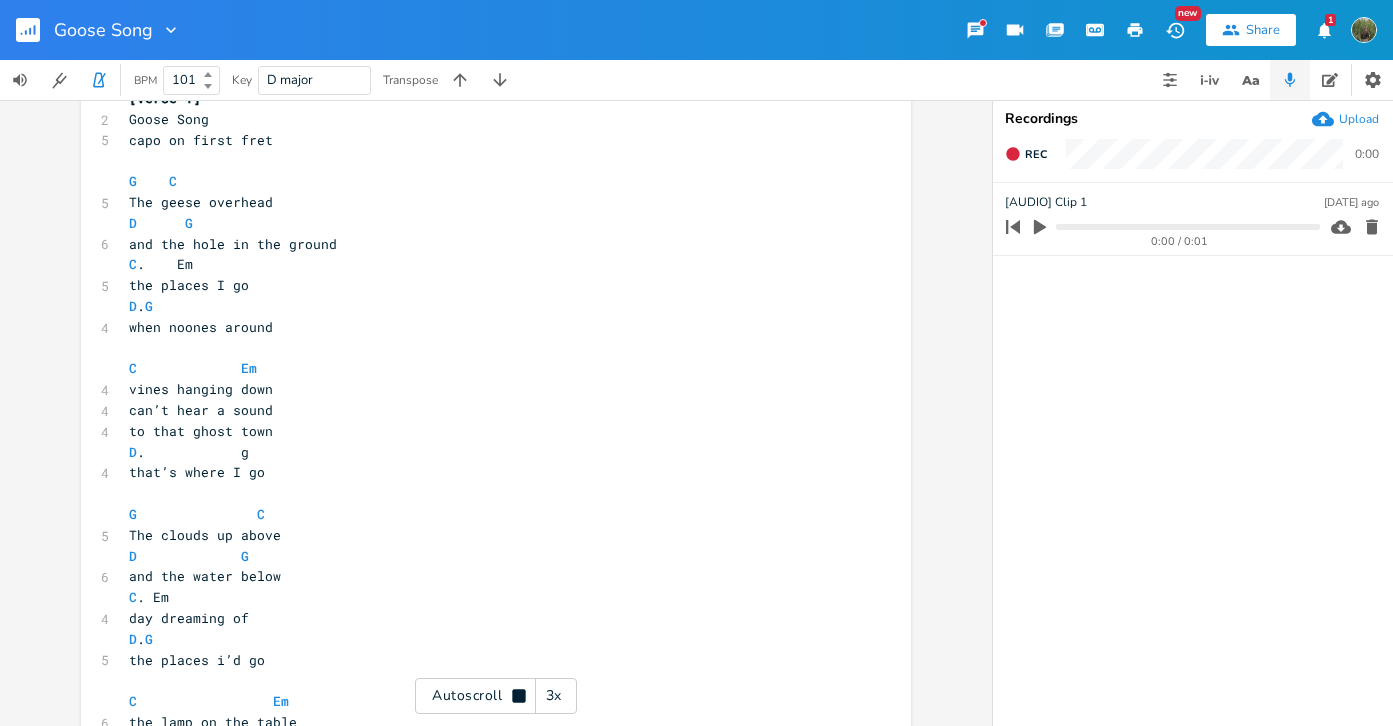 click at bounding box center [208, 86] 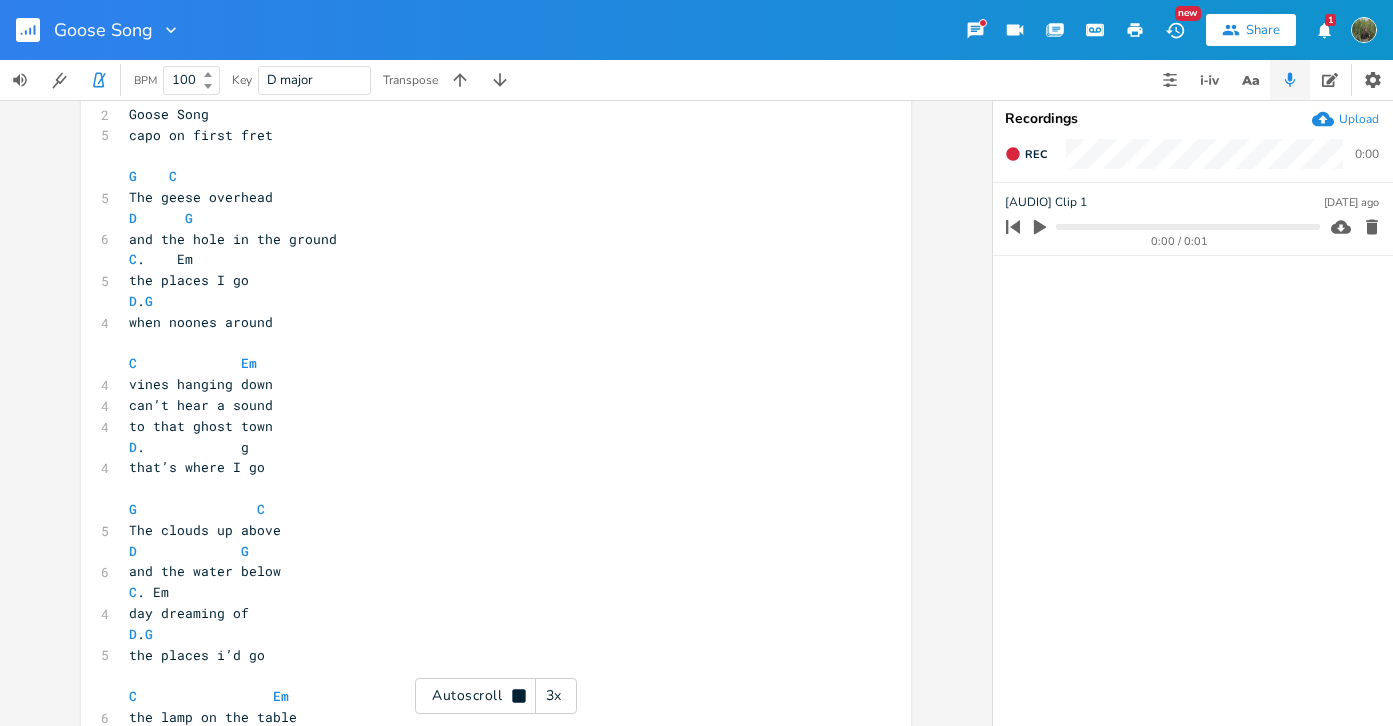 click at bounding box center [208, 86] 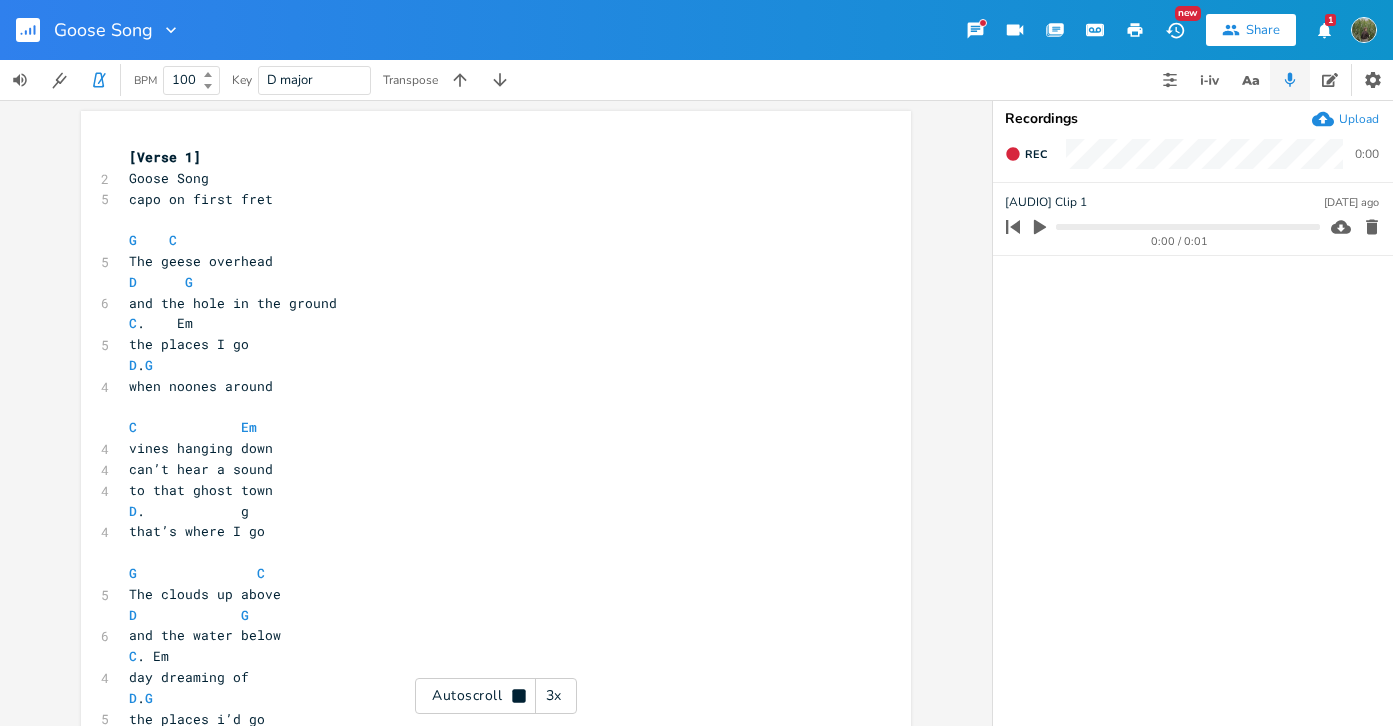 scroll, scrollTop: 0, scrollLeft: 0, axis: both 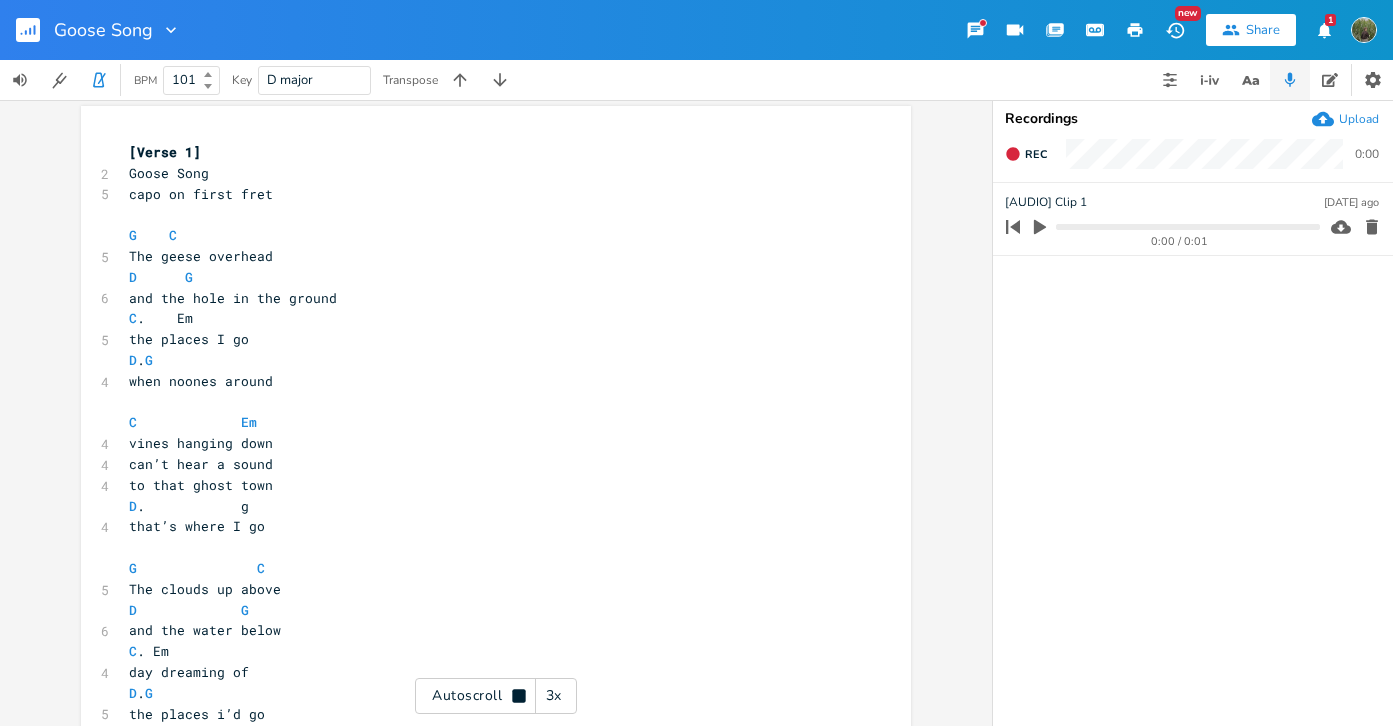 click at bounding box center (208, 74) 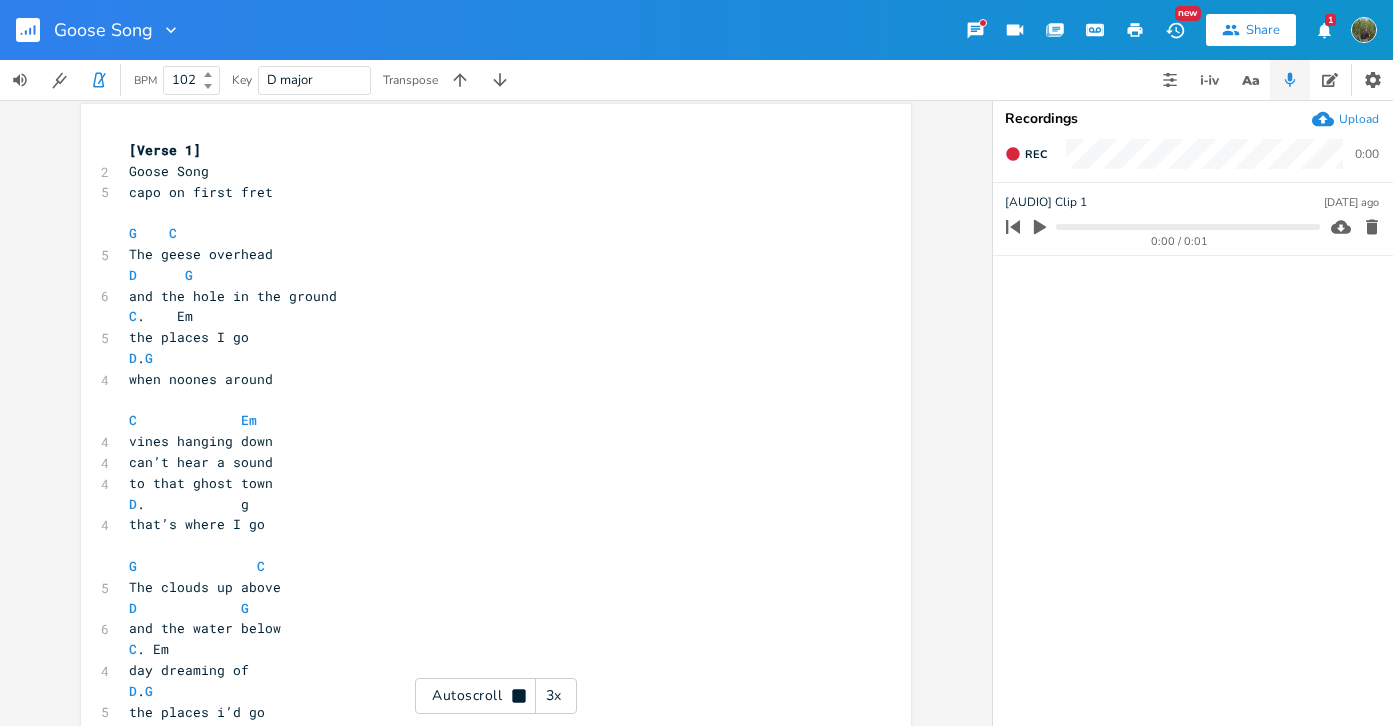 click at bounding box center (208, 74) 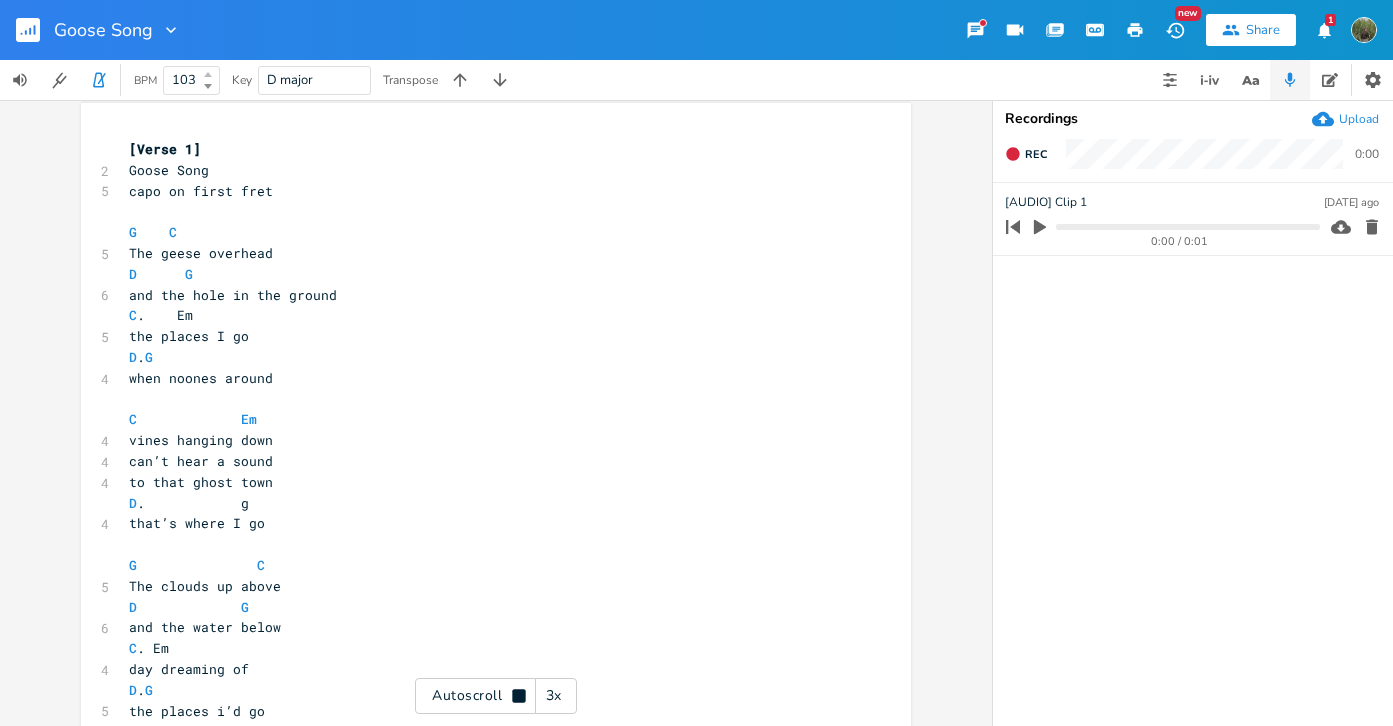 click at bounding box center [208, 74] 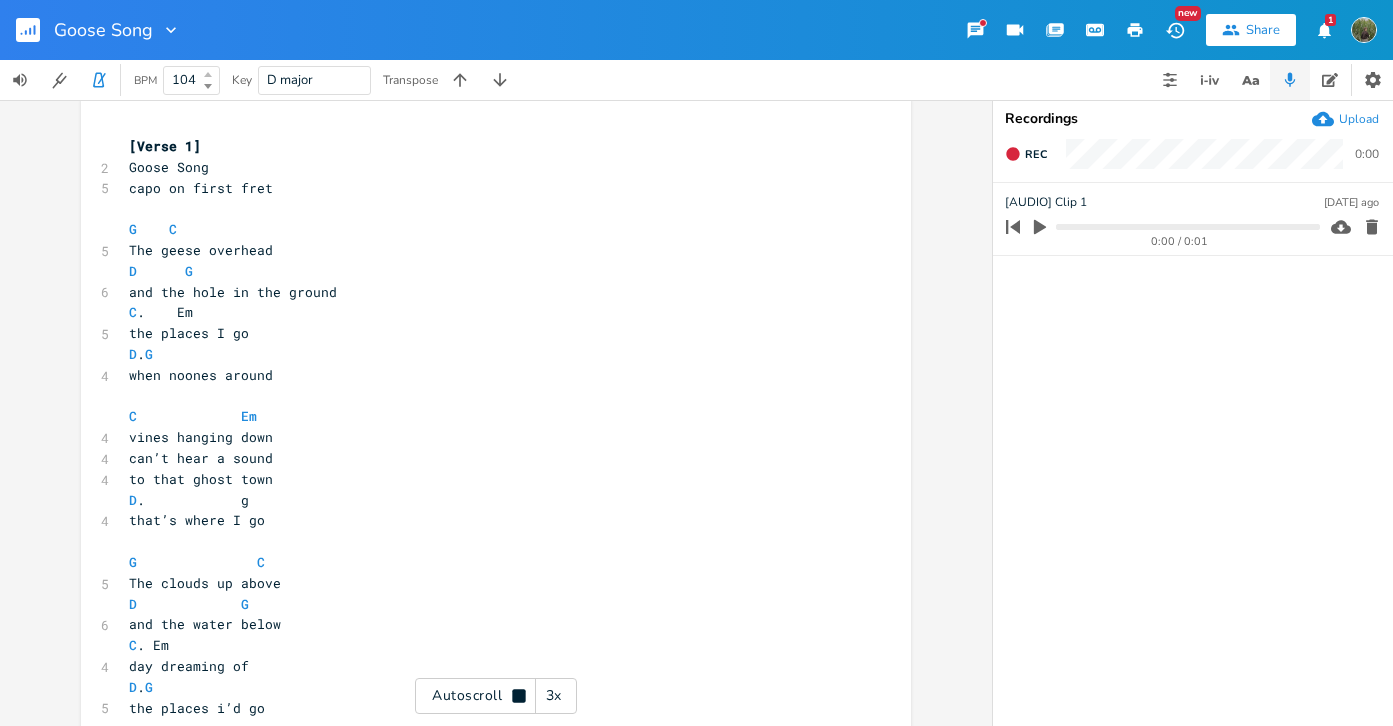 click at bounding box center [208, 74] 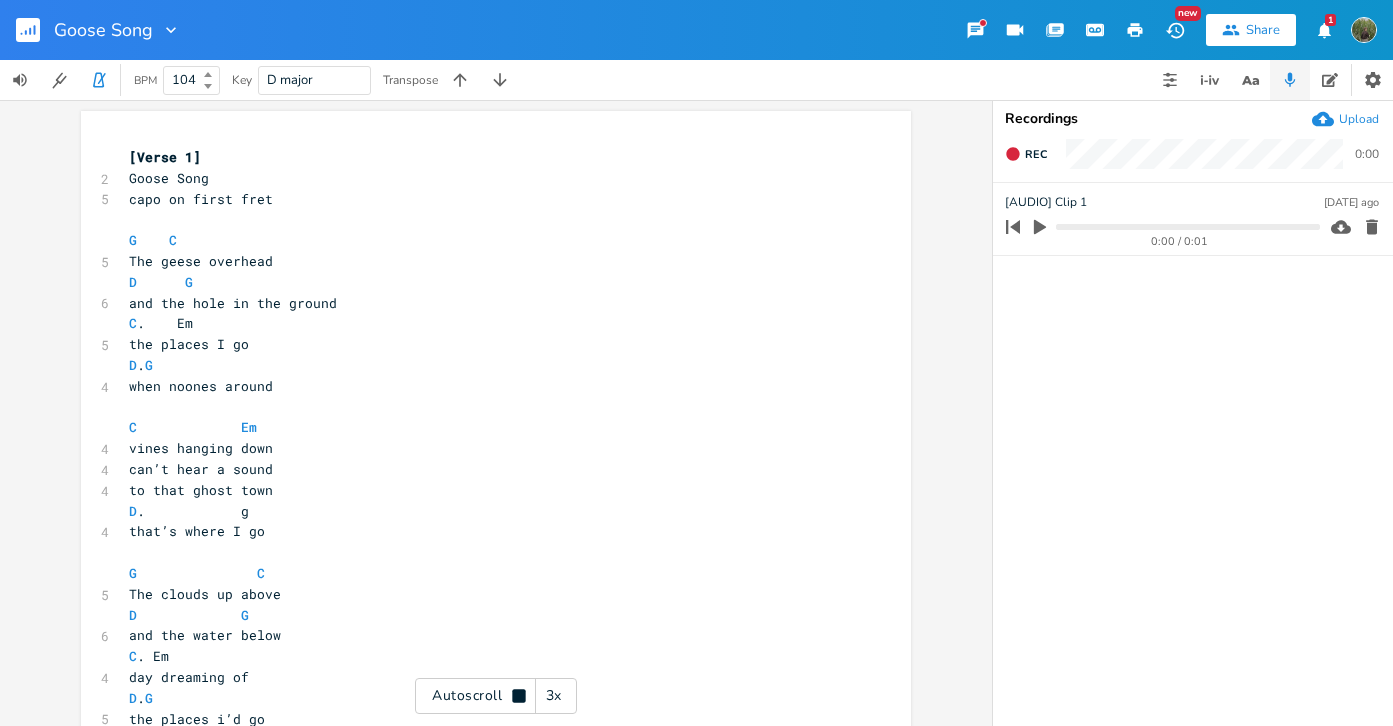 scroll, scrollTop: 0, scrollLeft: 0, axis: both 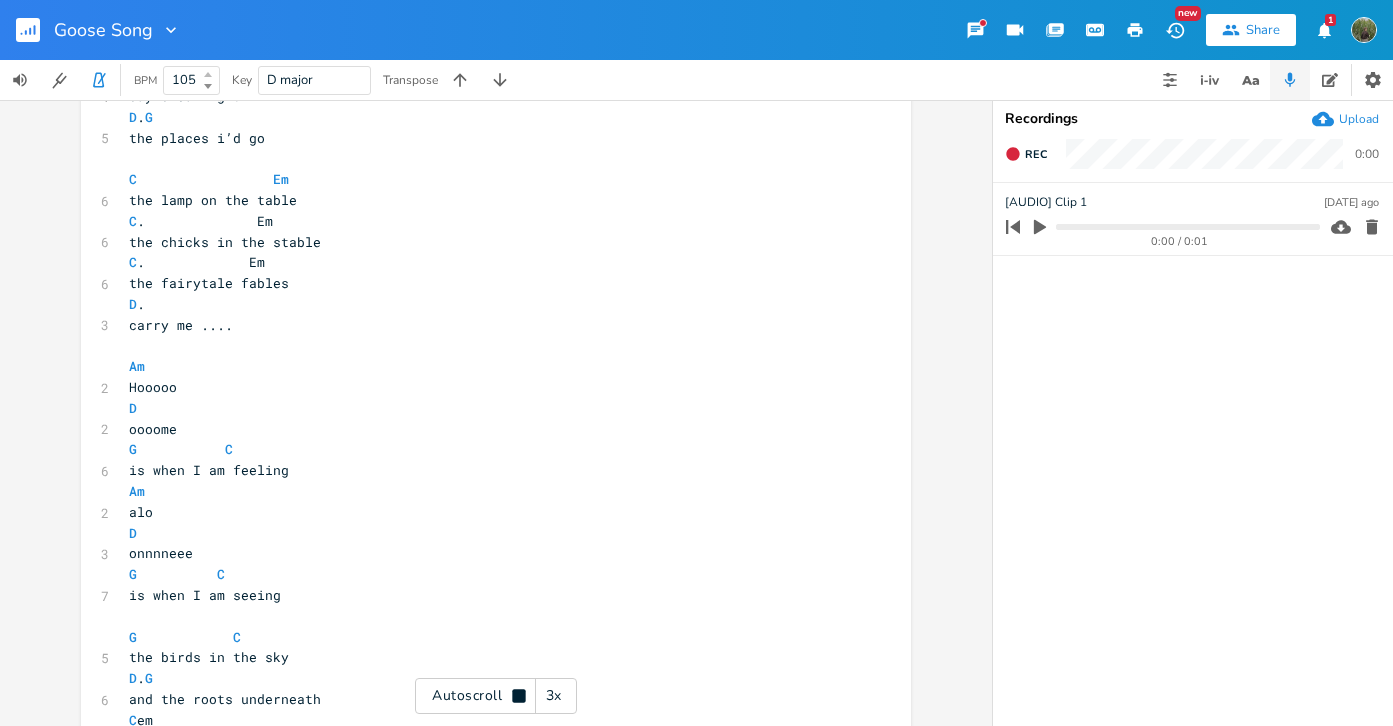 click at bounding box center (208, 74) 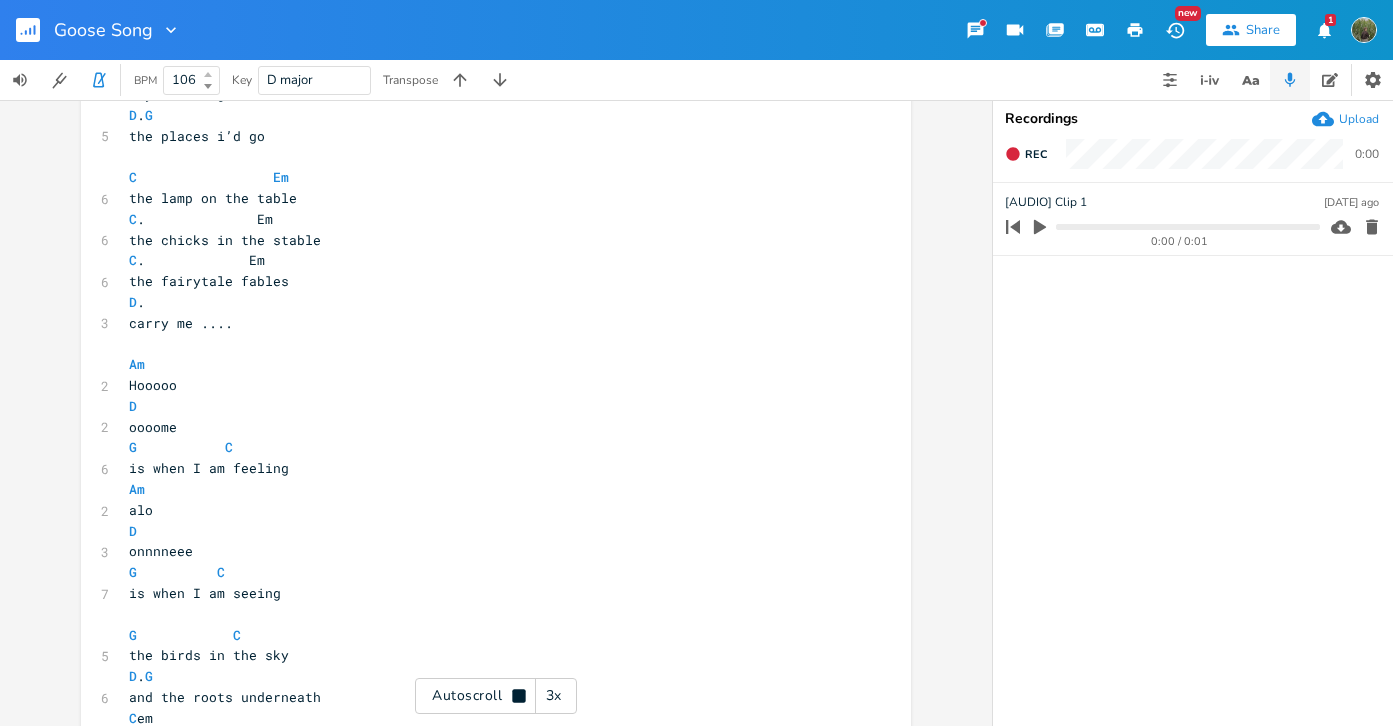 click at bounding box center (208, 74) 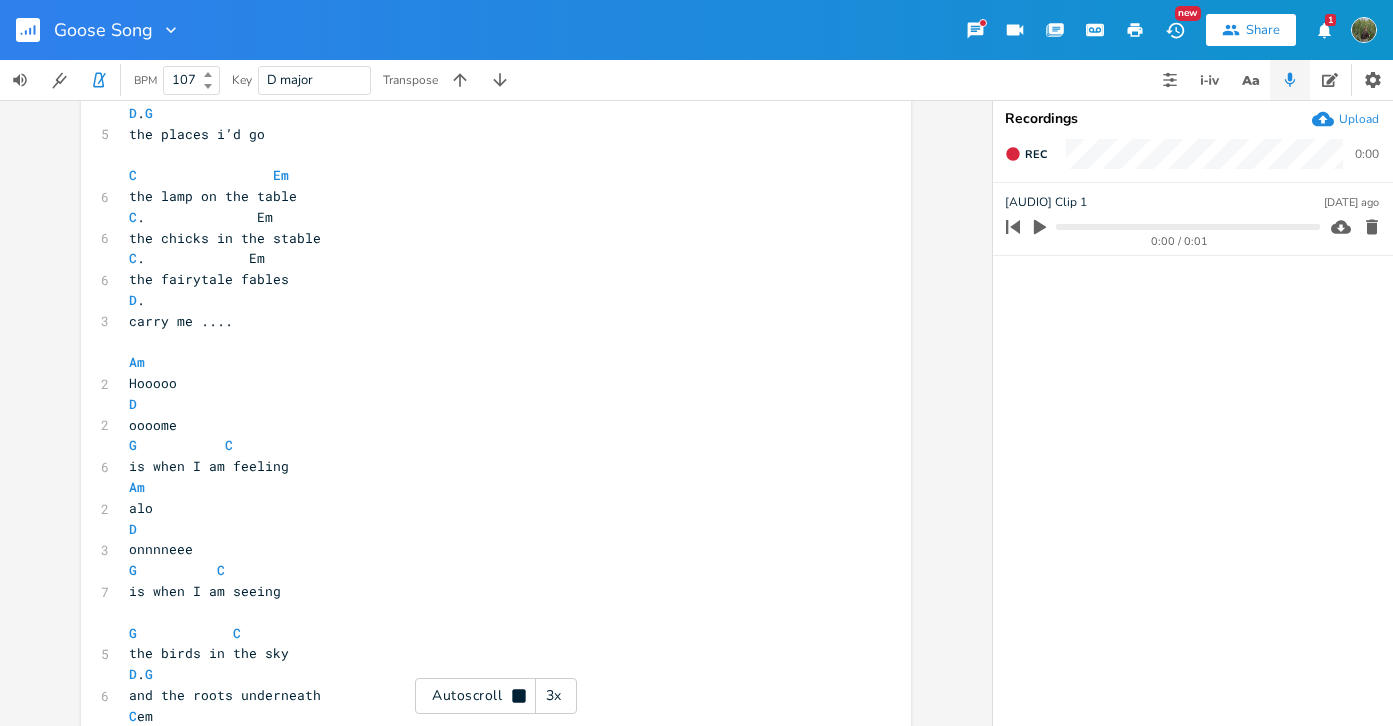 click at bounding box center [208, 74] 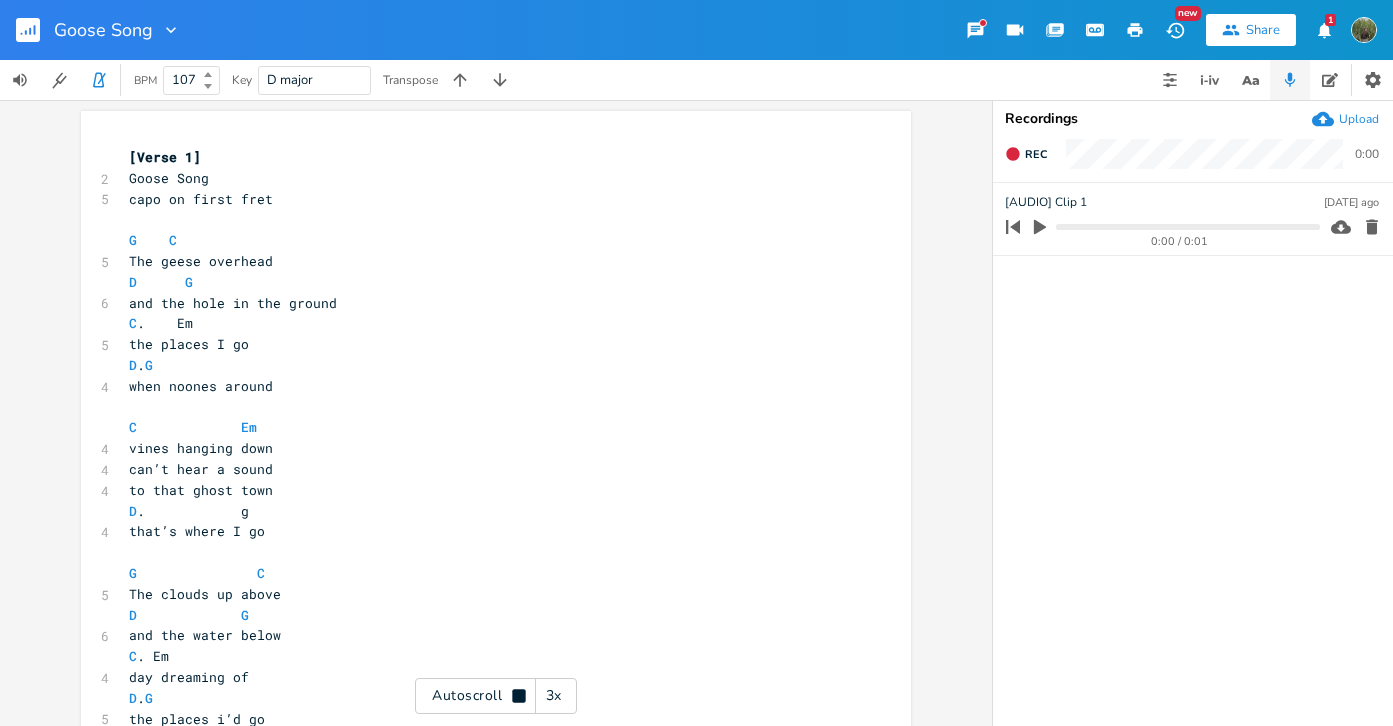 scroll, scrollTop: 0, scrollLeft: 0, axis: both 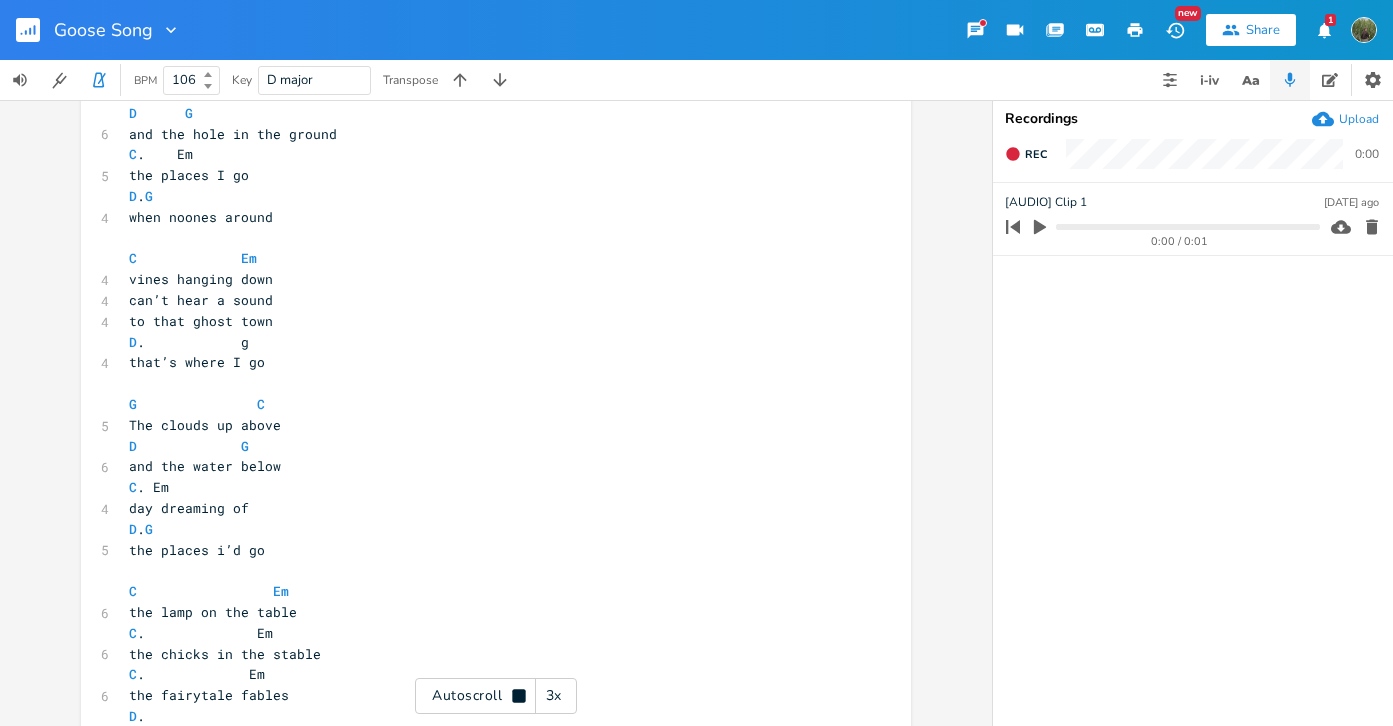 click at bounding box center [206, 86] 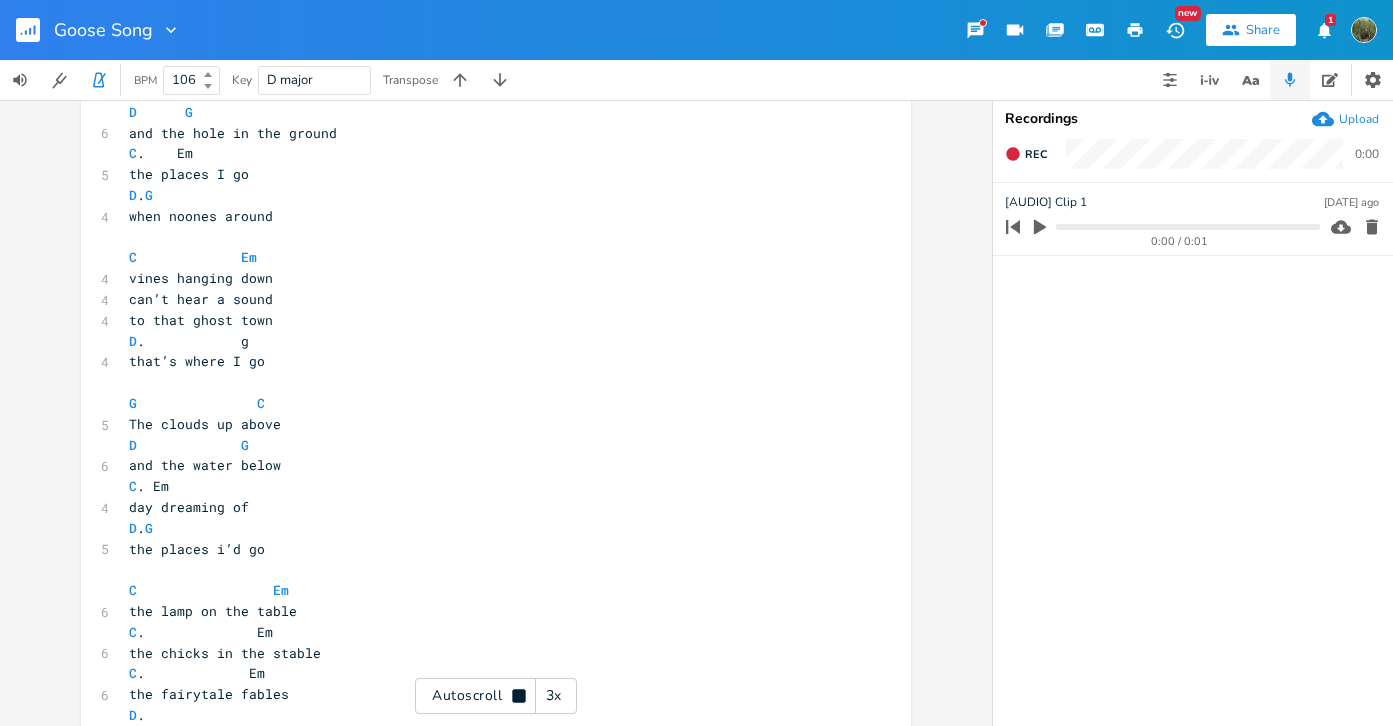 type on "105" 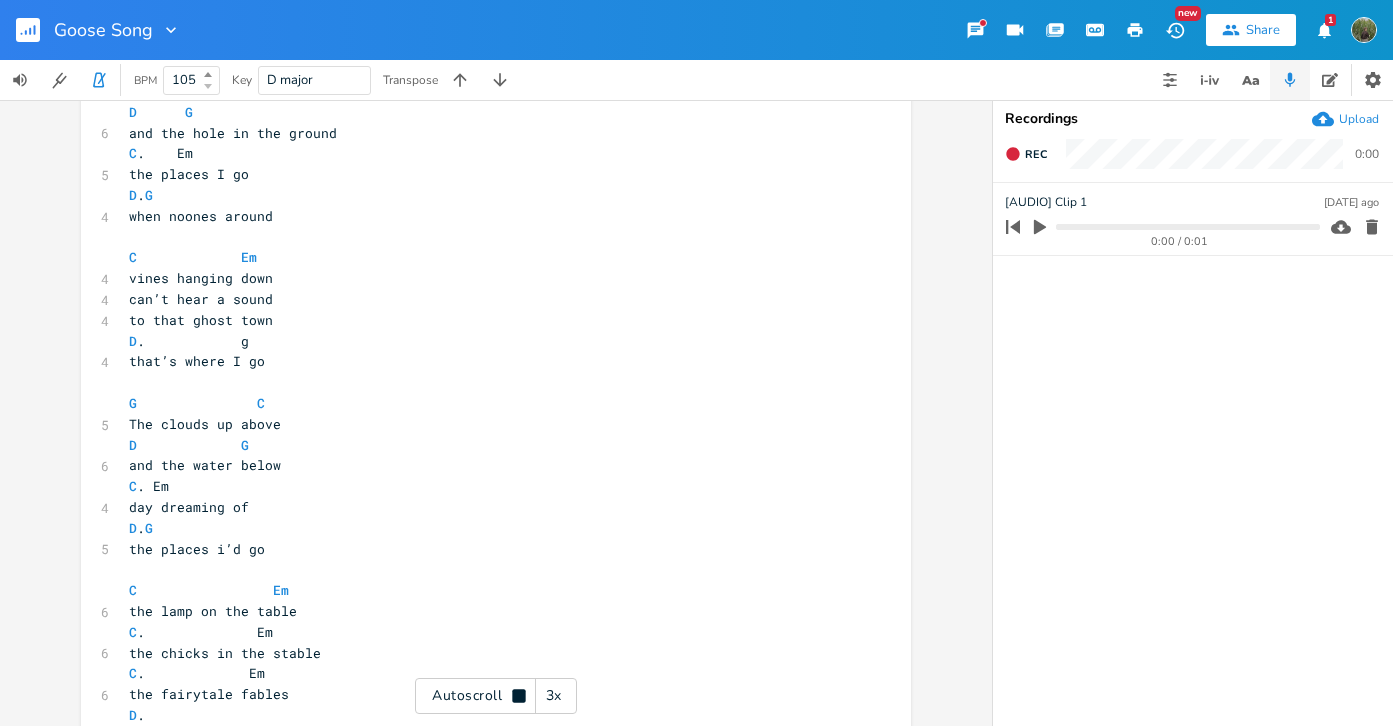 click at bounding box center [206, 86] 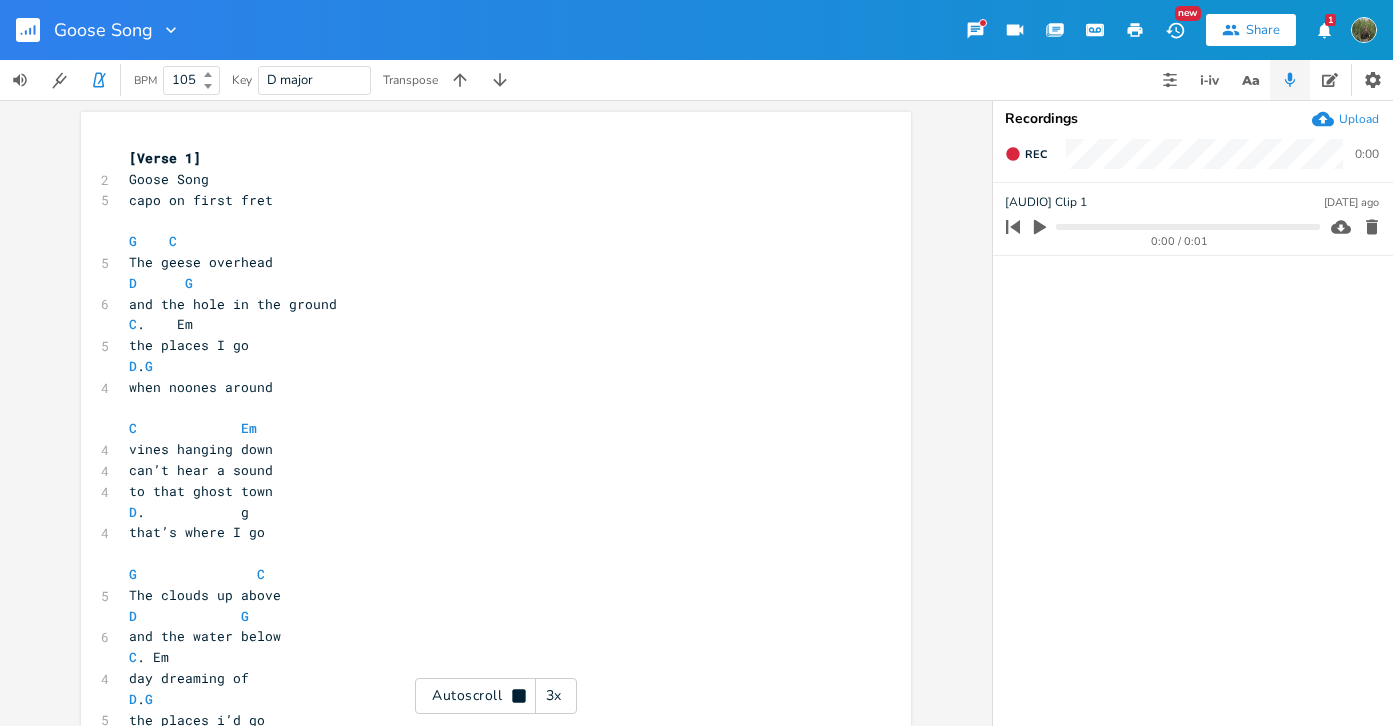 scroll, scrollTop: 0, scrollLeft: 0, axis: both 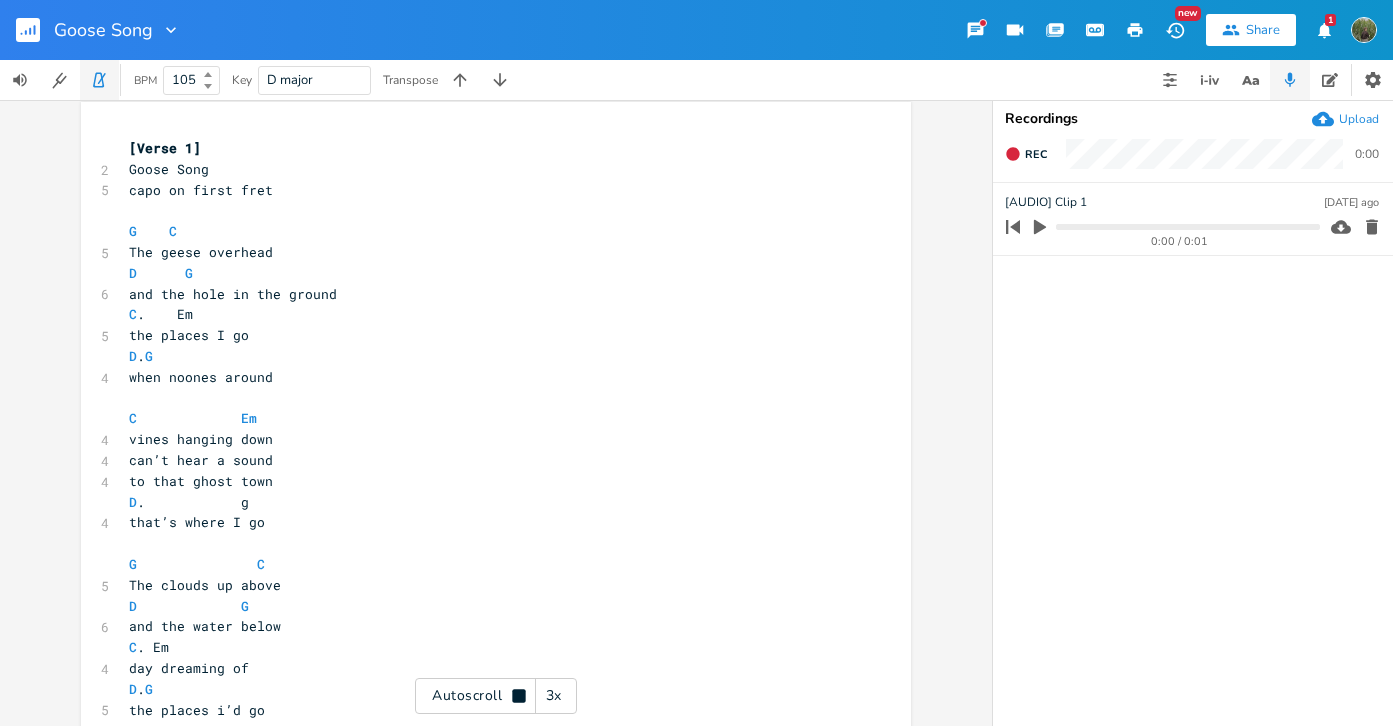 click 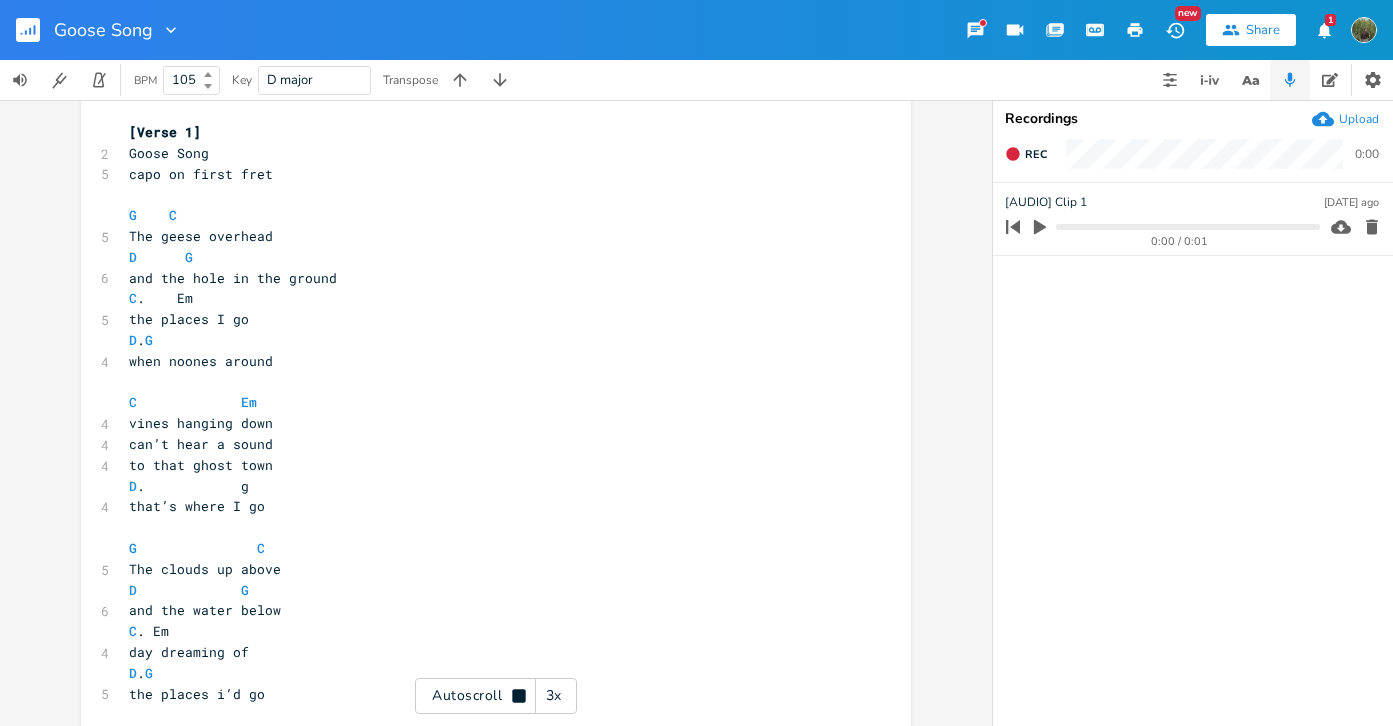 scroll, scrollTop: 27, scrollLeft: 0, axis: vertical 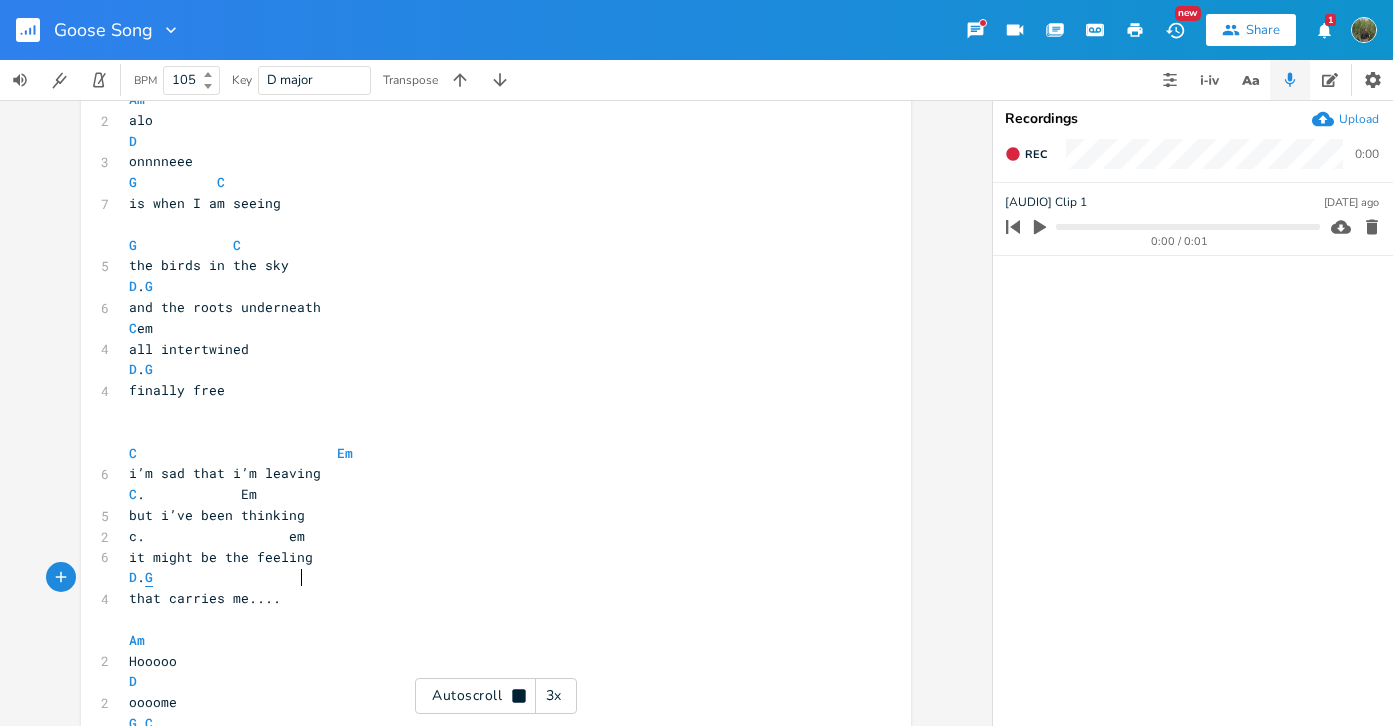 click on "G" at bounding box center [149, 577] 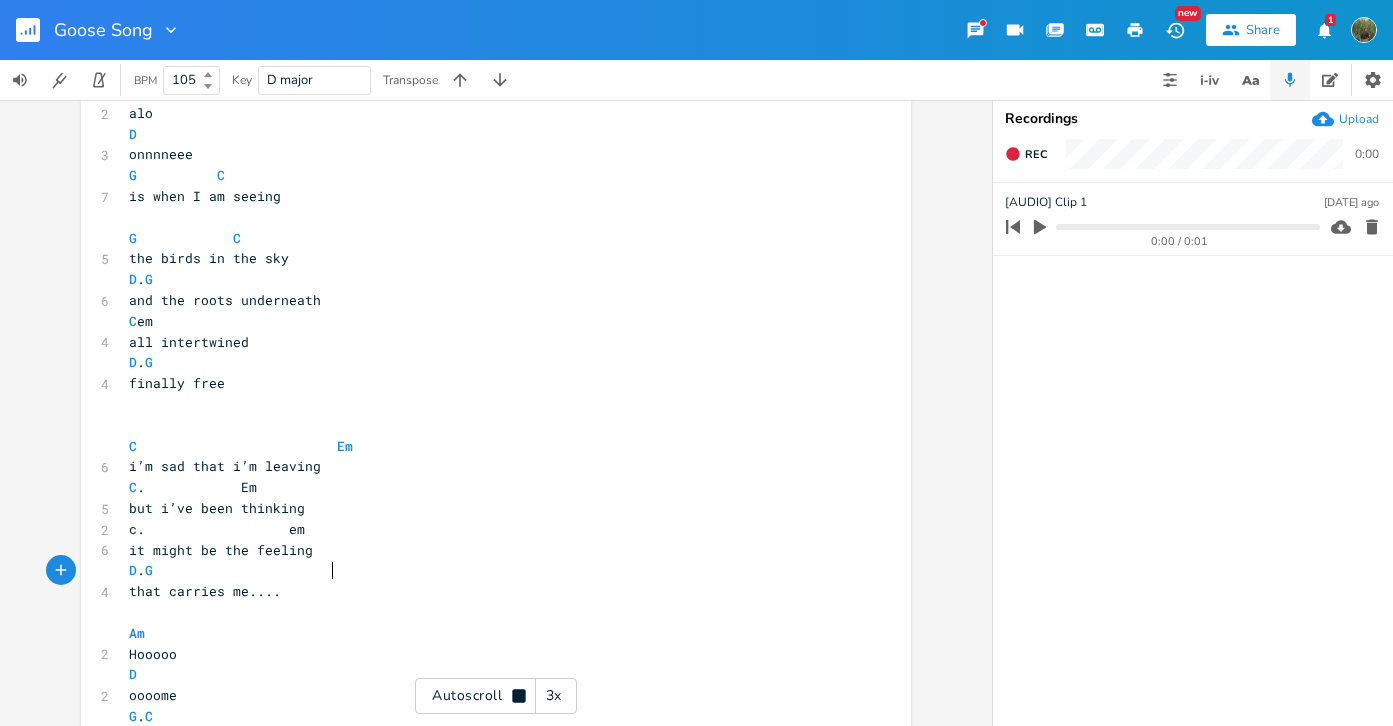 click on "D . G" at bounding box center [193, 570] 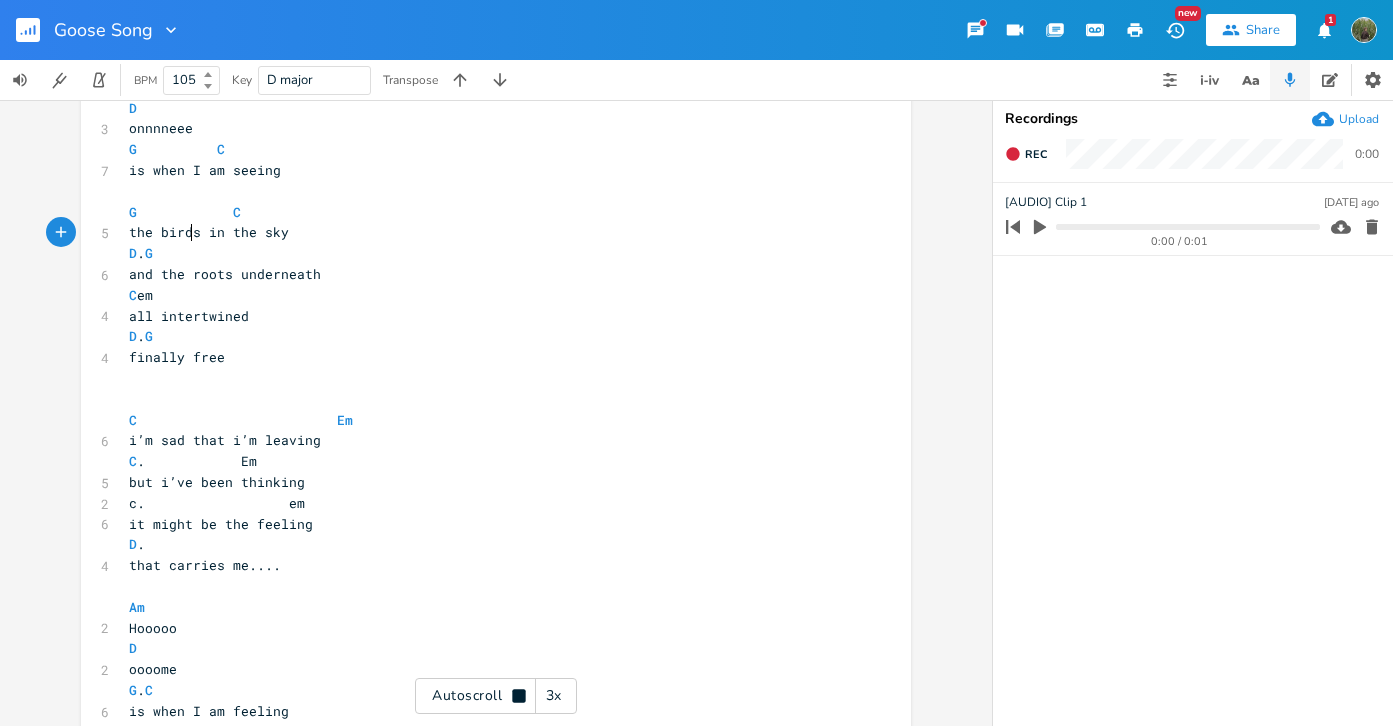 click on "the birds in the sky" at bounding box center (209, 232) 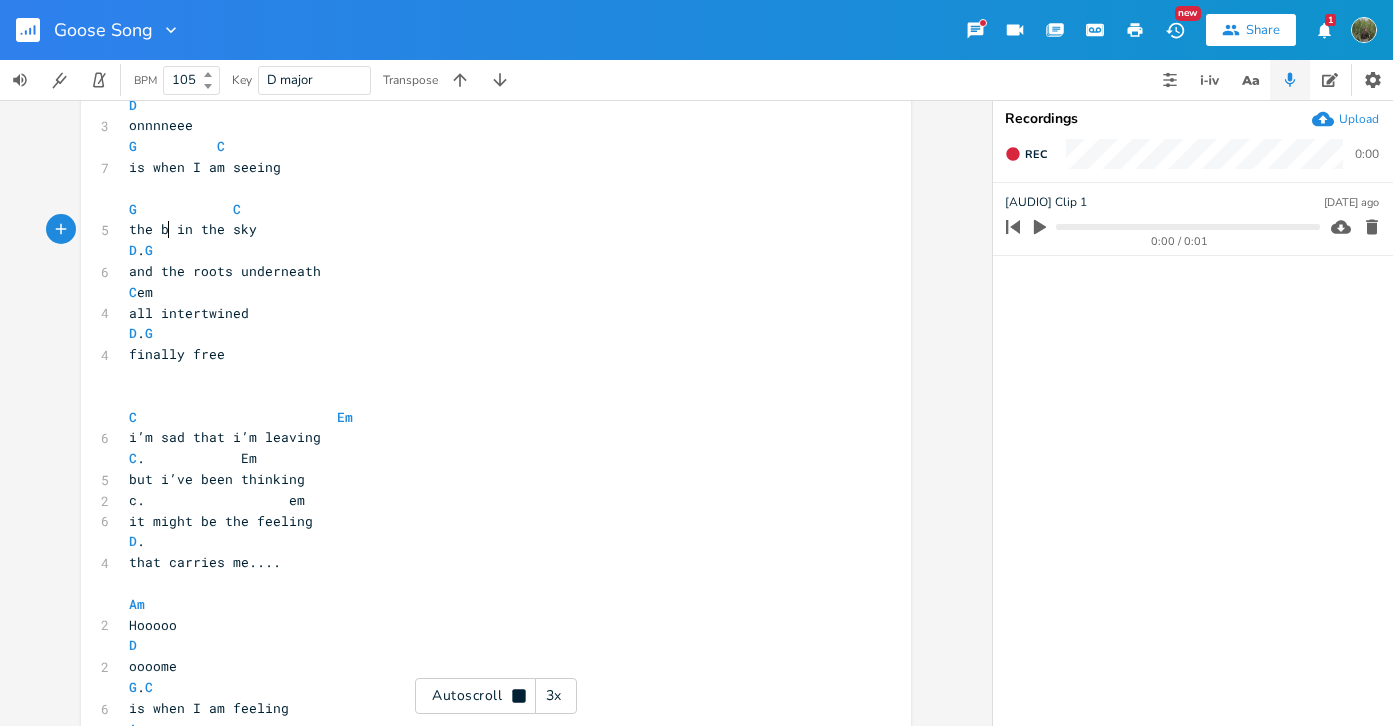scroll, scrollTop: 1012, scrollLeft: 0, axis: vertical 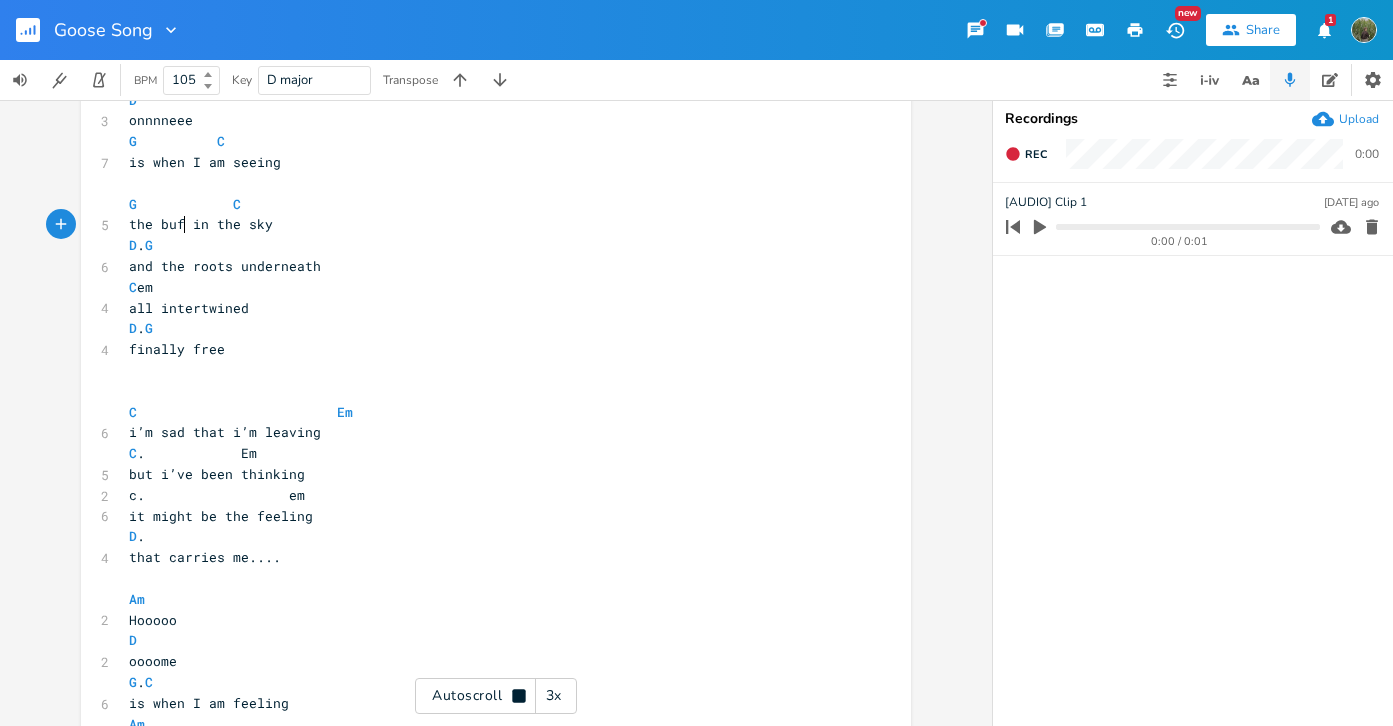 type on "ufs" 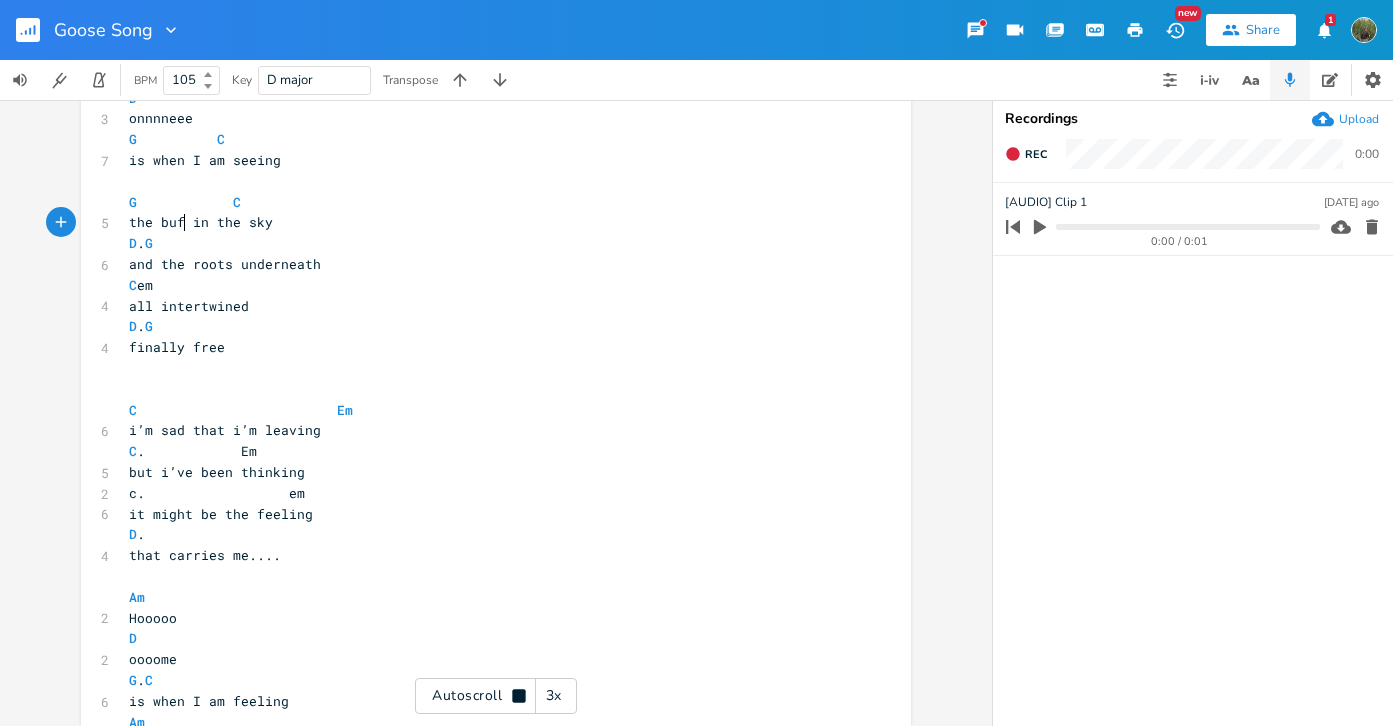 scroll, scrollTop: 0, scrollLeft: 17, axis: horizontal 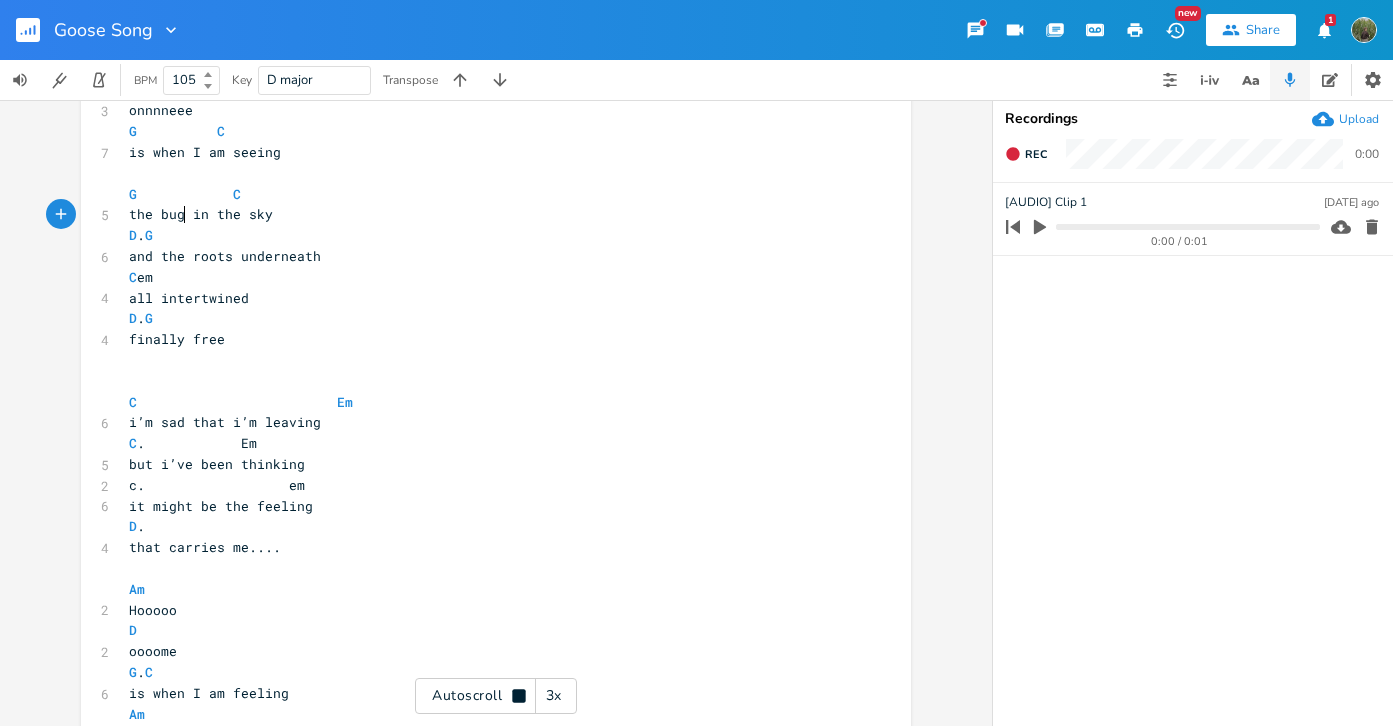 type on "gs" 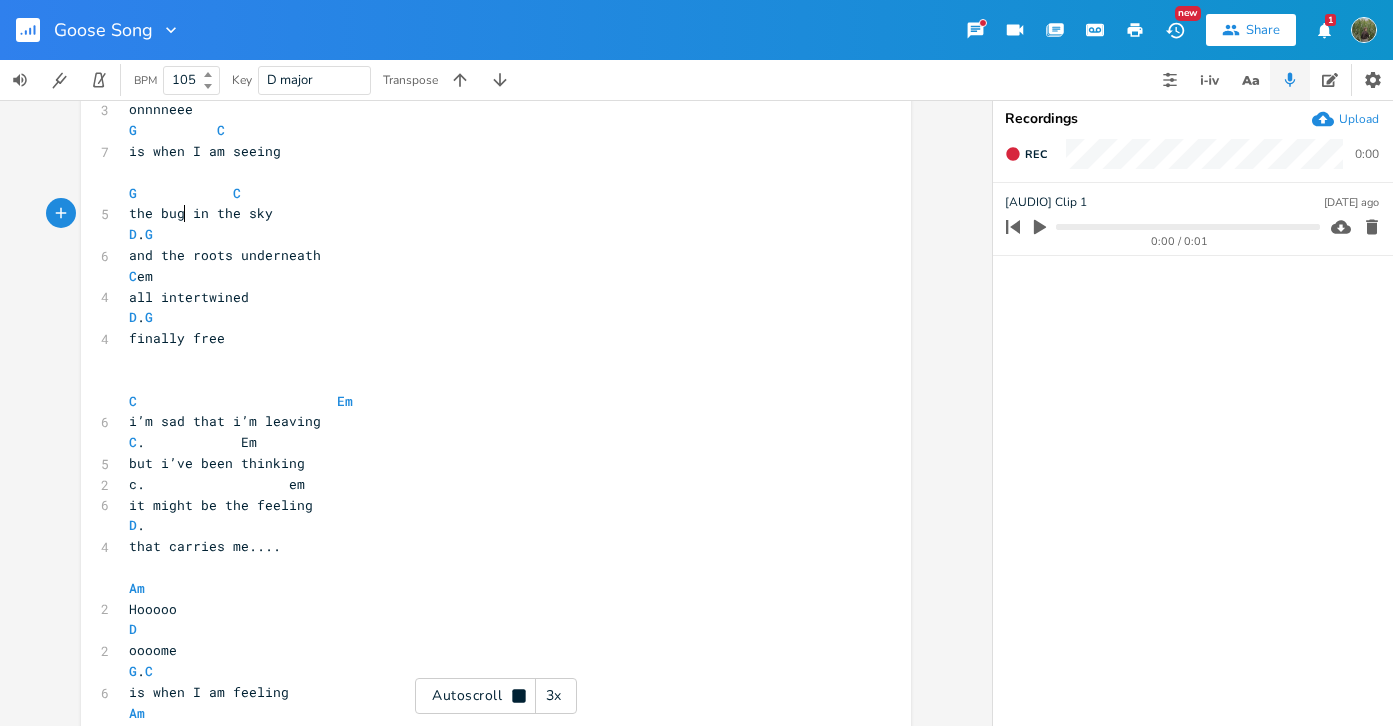 scroll, scrollTop: 0, scrollLeft: 12, axis: horizontal 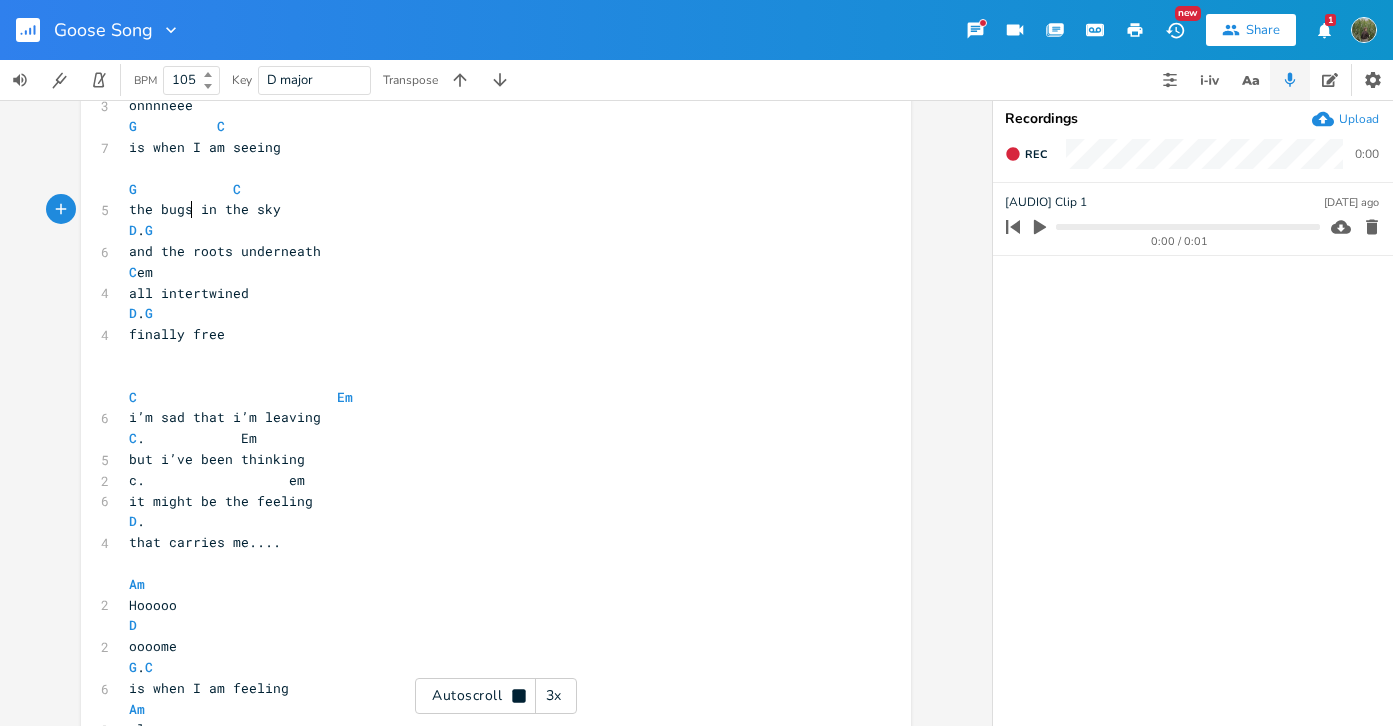 type 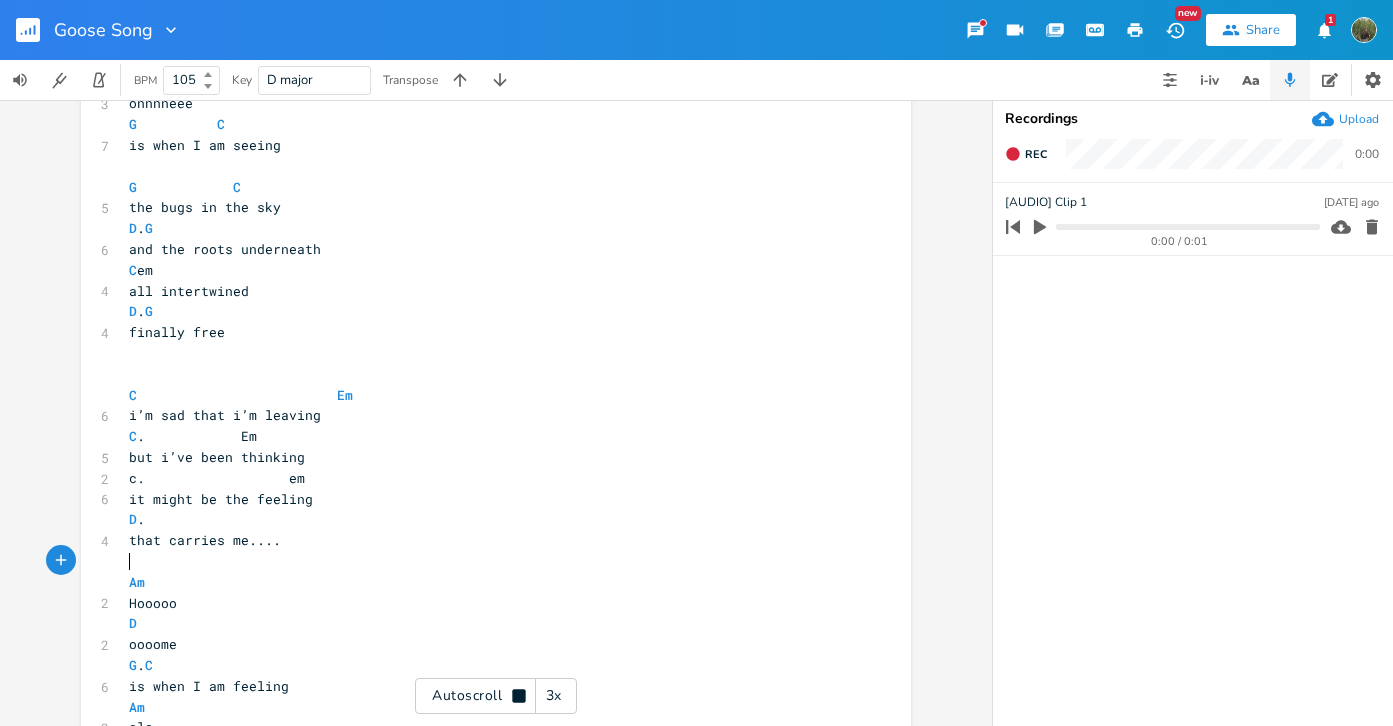 click on "[Verse 1] 2 Goose Song 5 capo on first fret G C 5 The geese overhead D G 6 and the hole in the ground C . Em 5 the places I go D . G 4 when noones around C Em 4 vines hanging down 4 can’t hear a sound 4 to that ghost town D . g 4 that’s where I go G C 5 The clouds up above D G 6 and the water below C . Em 4 day dreaming of D G 5 the places i’d go C Em 6 the lamp on the table C . Em 6 the chicks in the stable C . Em 6 the fairytale fables D . Am carry me …. Hooooo G C is when I am feeling Am alo G C is when I am seeing G C 5 the bugs in the sky D . G 6 and the roots underneath C em 4 all intertwined D G 4" at bounding box center [486, 312] 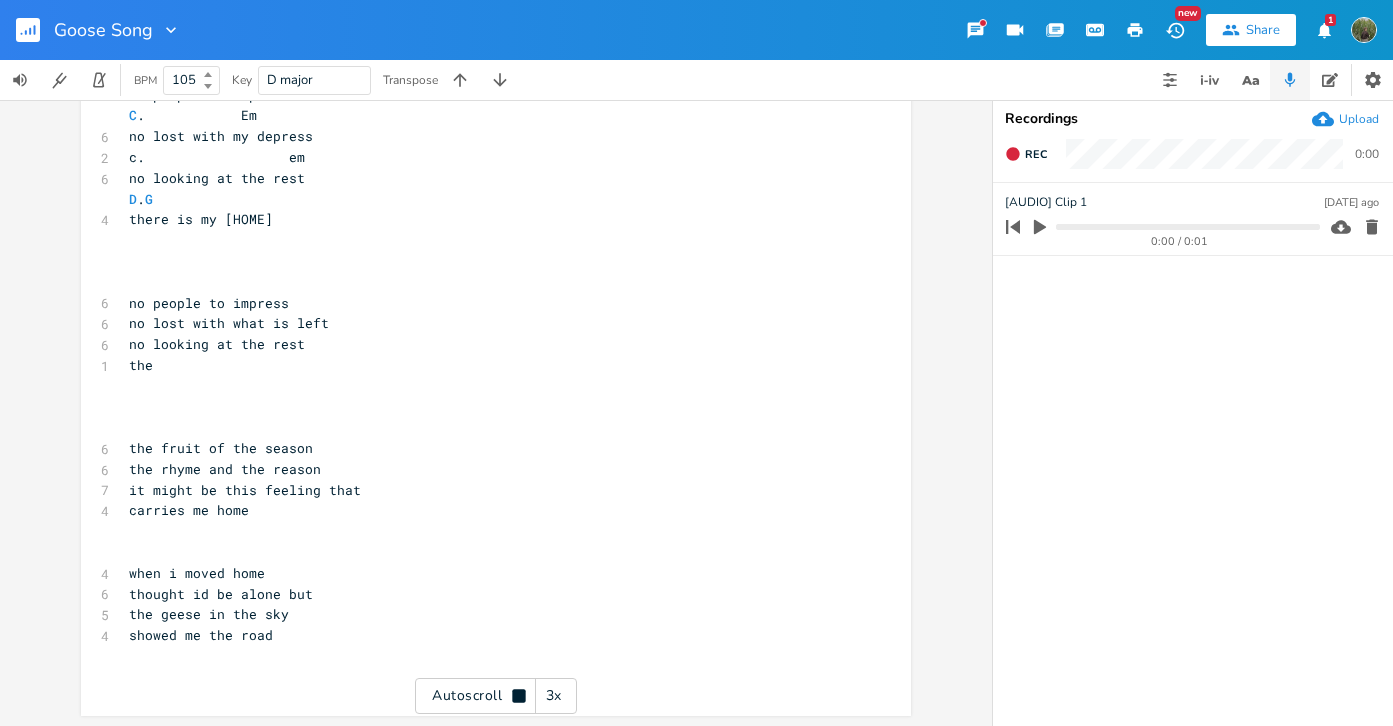 scroll, scrollTop: 1854, scrollLeft: 0, axis: vertical 